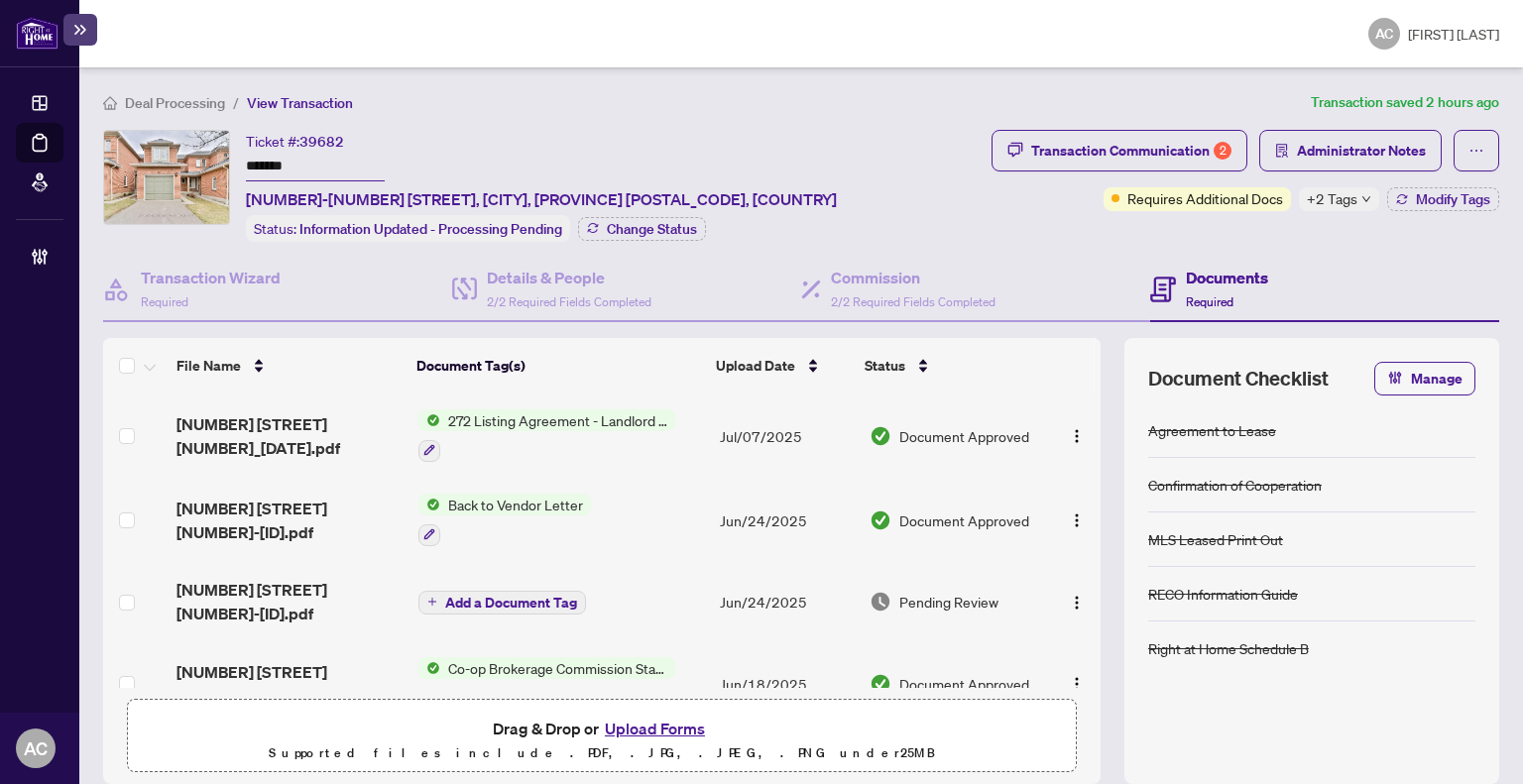 scroll, scrollTop: 0, scrollLeft: 0, axis: both 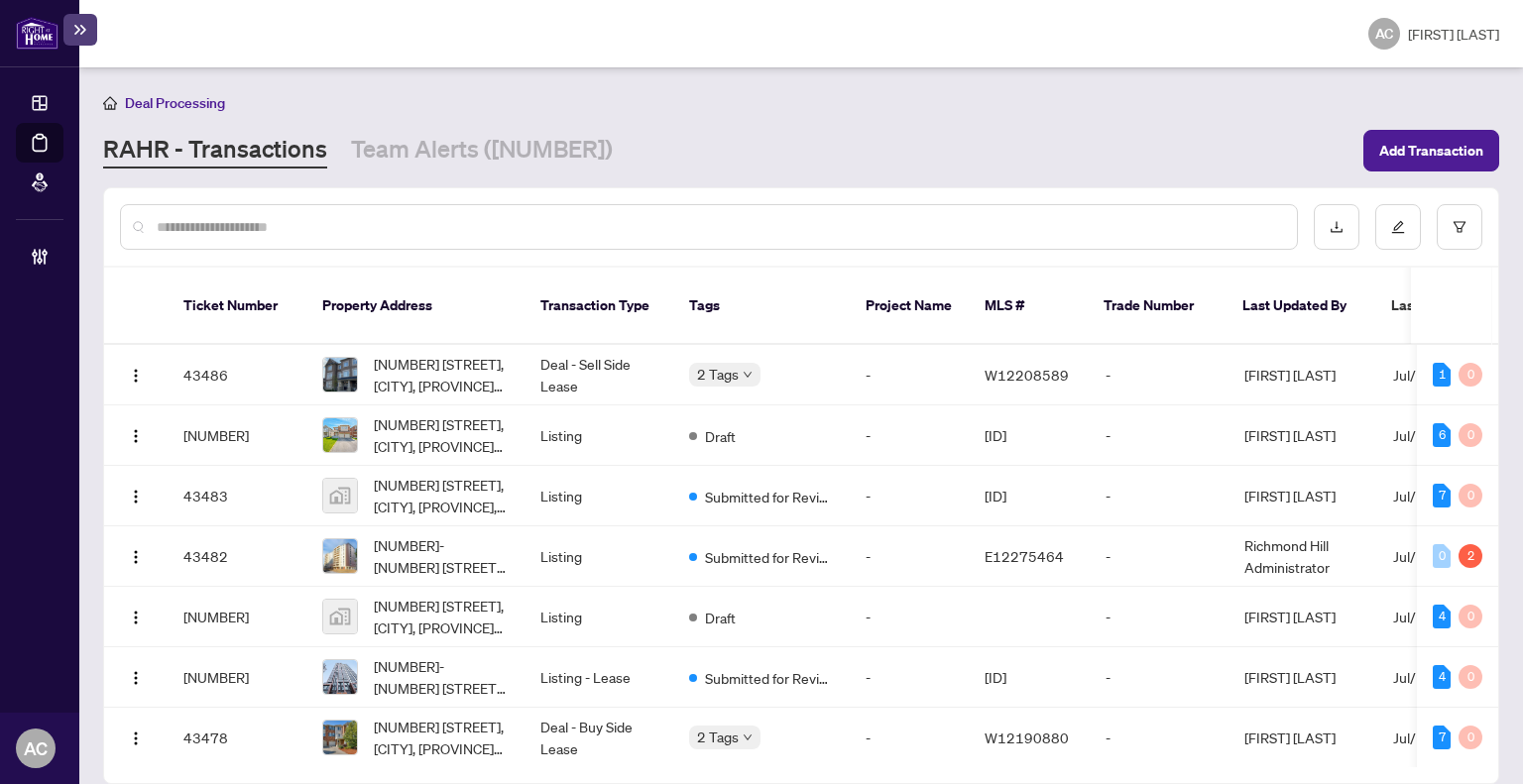 click at bounding box center [719, 227] 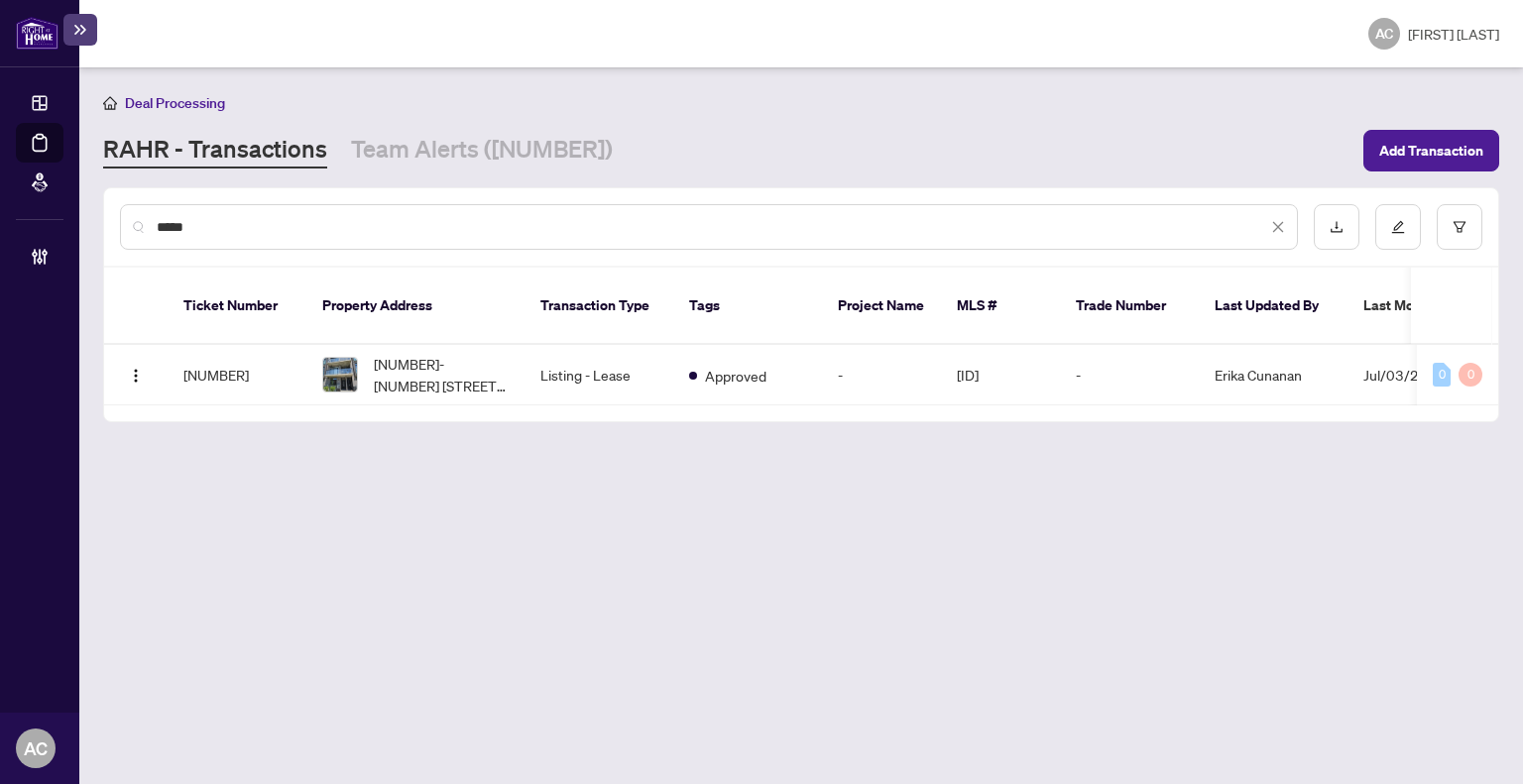 drag, startPoint x: 263, startPoint y: 222, endPoint x: 139, endPoint y: 218, distance: 124.0645 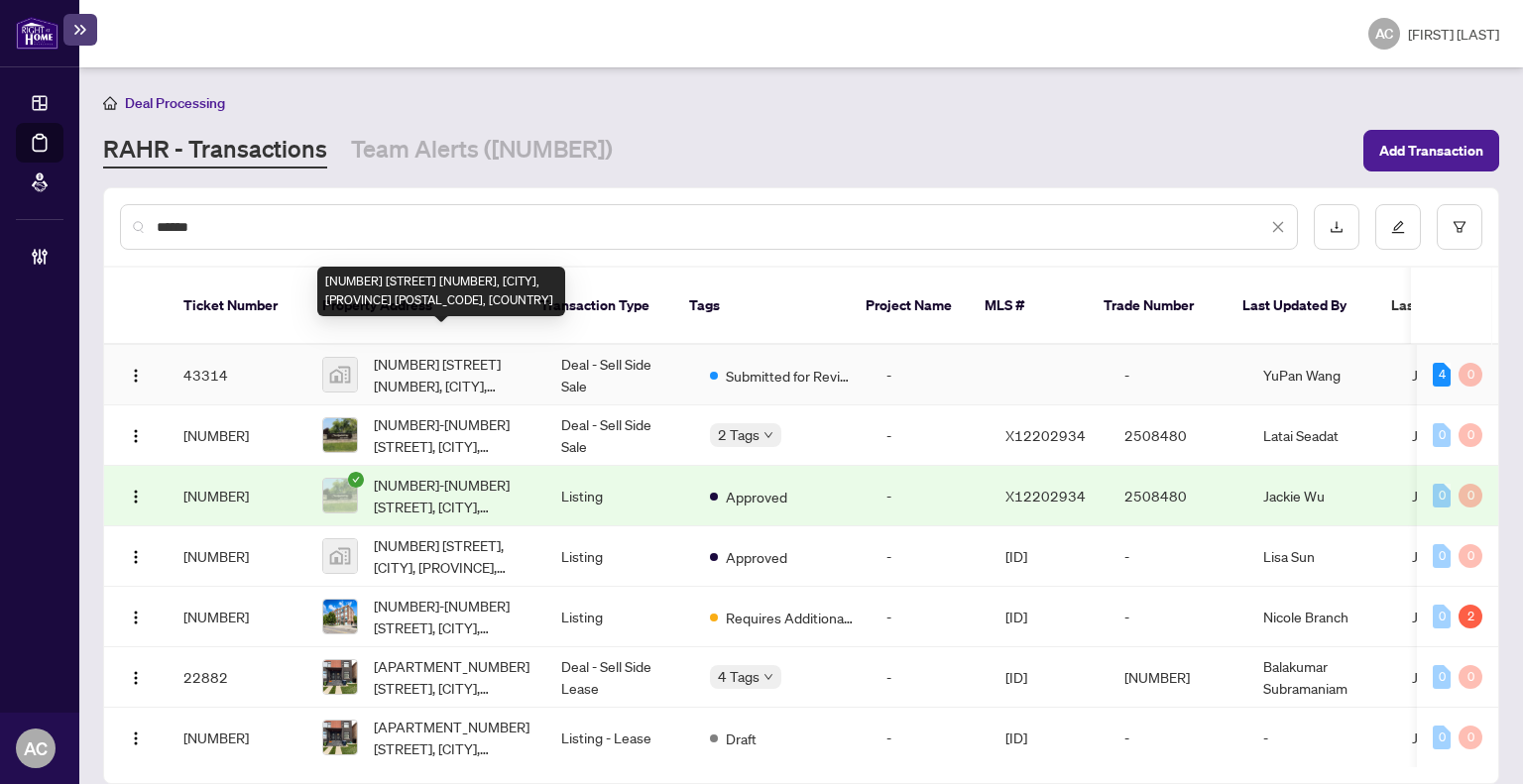 type on "******" 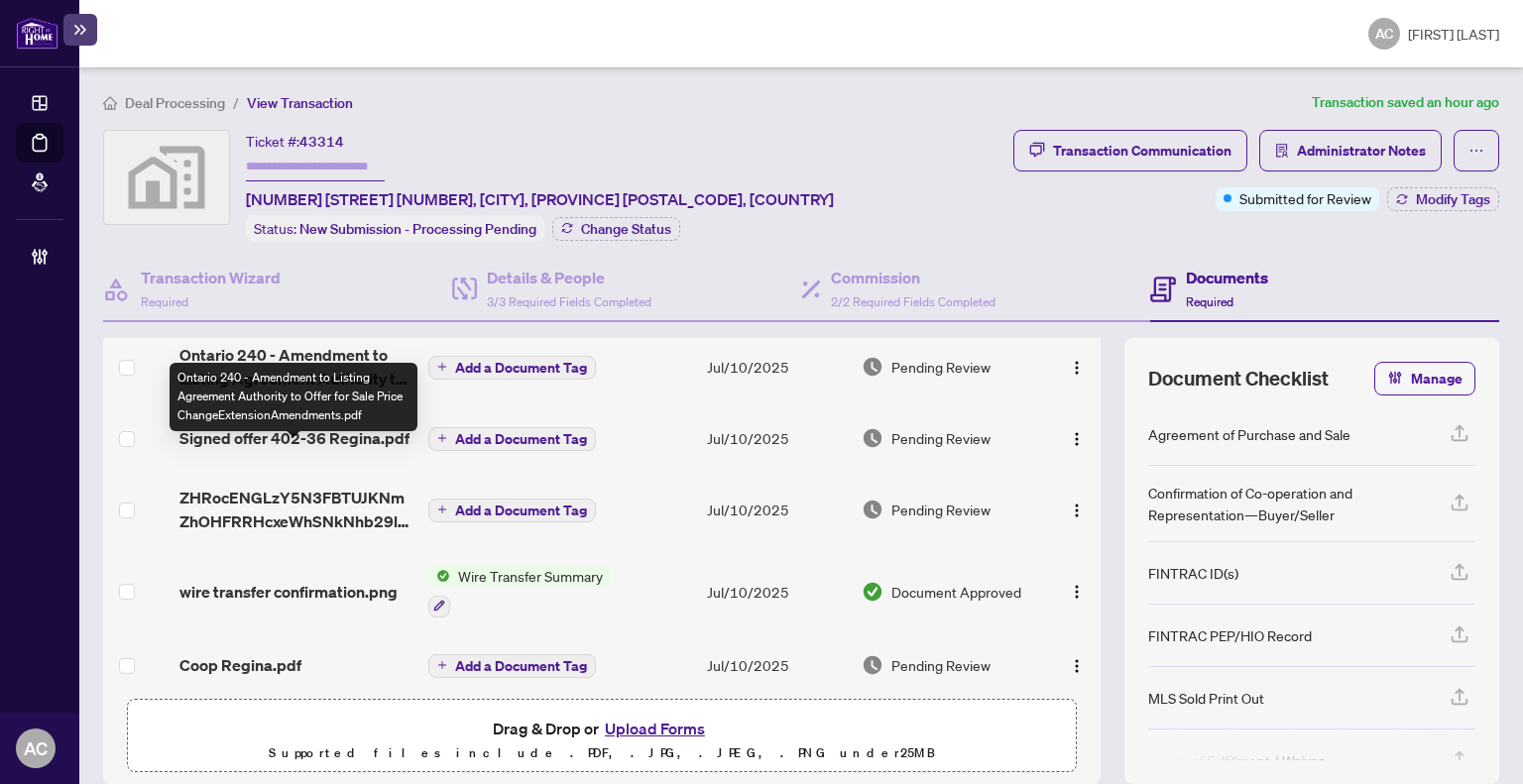 scroll, scrollTop: 247, scrollLeft: 0, axis: vertical 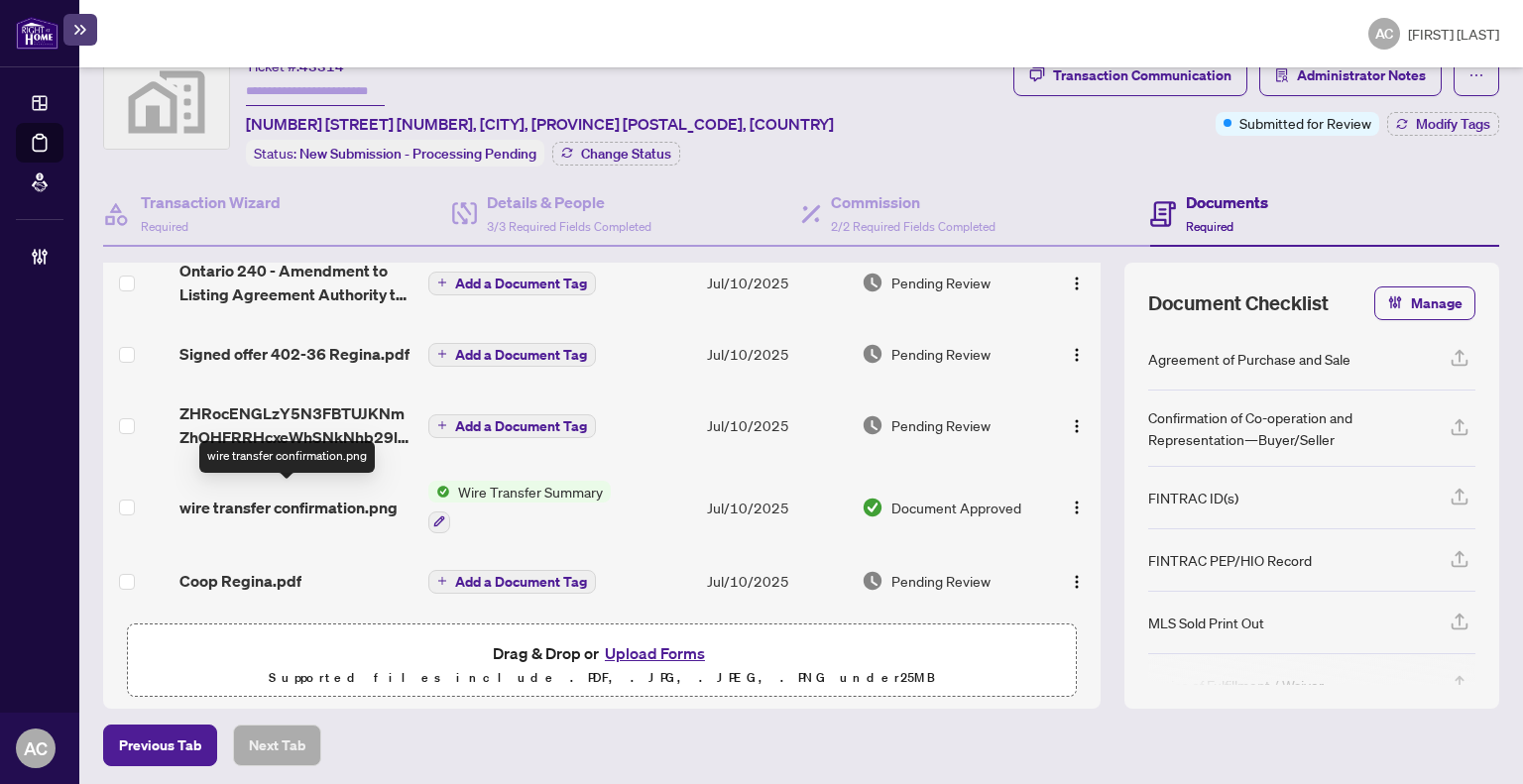 click on "wire transfer confirmation.png" at bounding box center (289, 507) 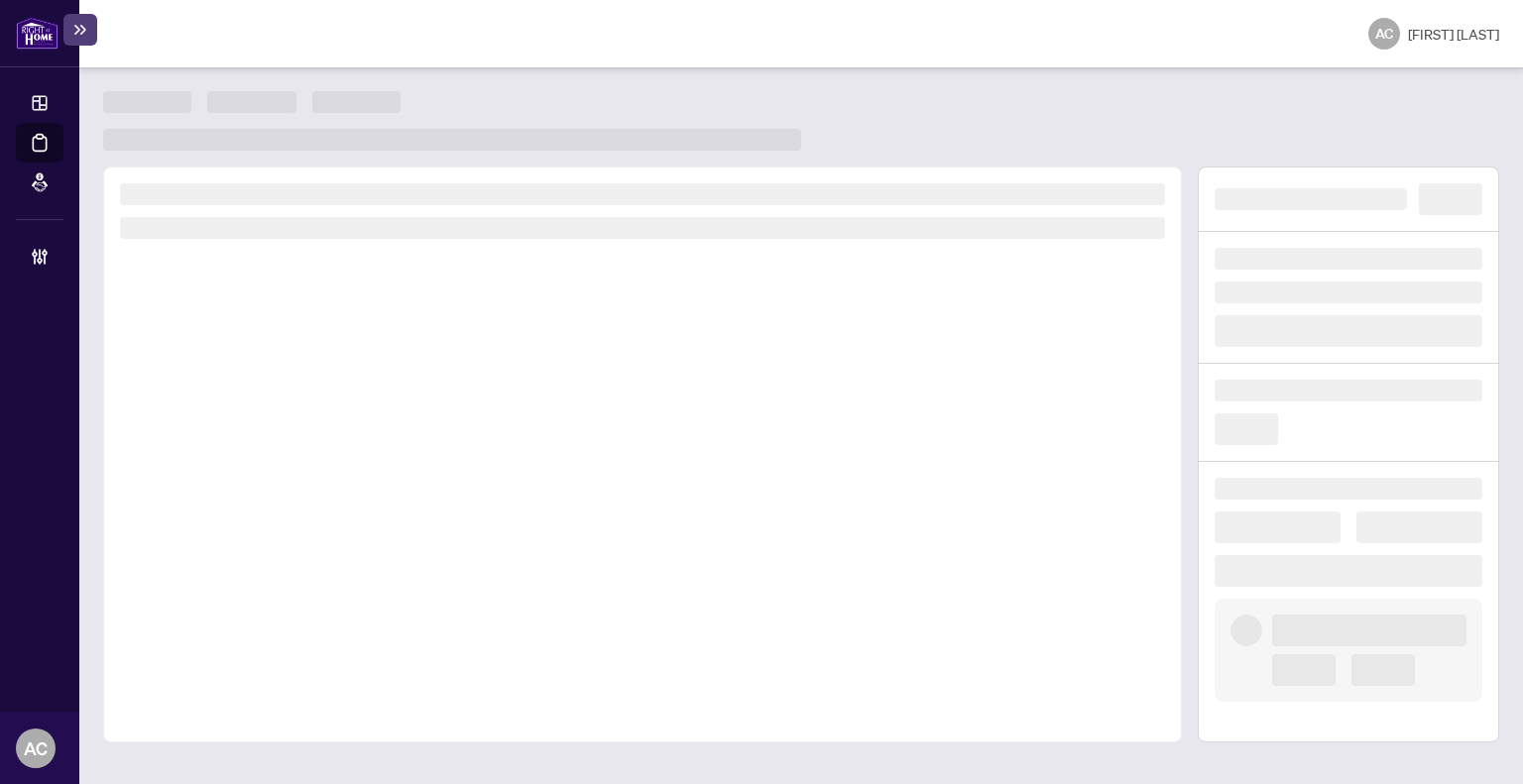 scroll, scrollTop: 0, scrollLeft: 0, axis: both 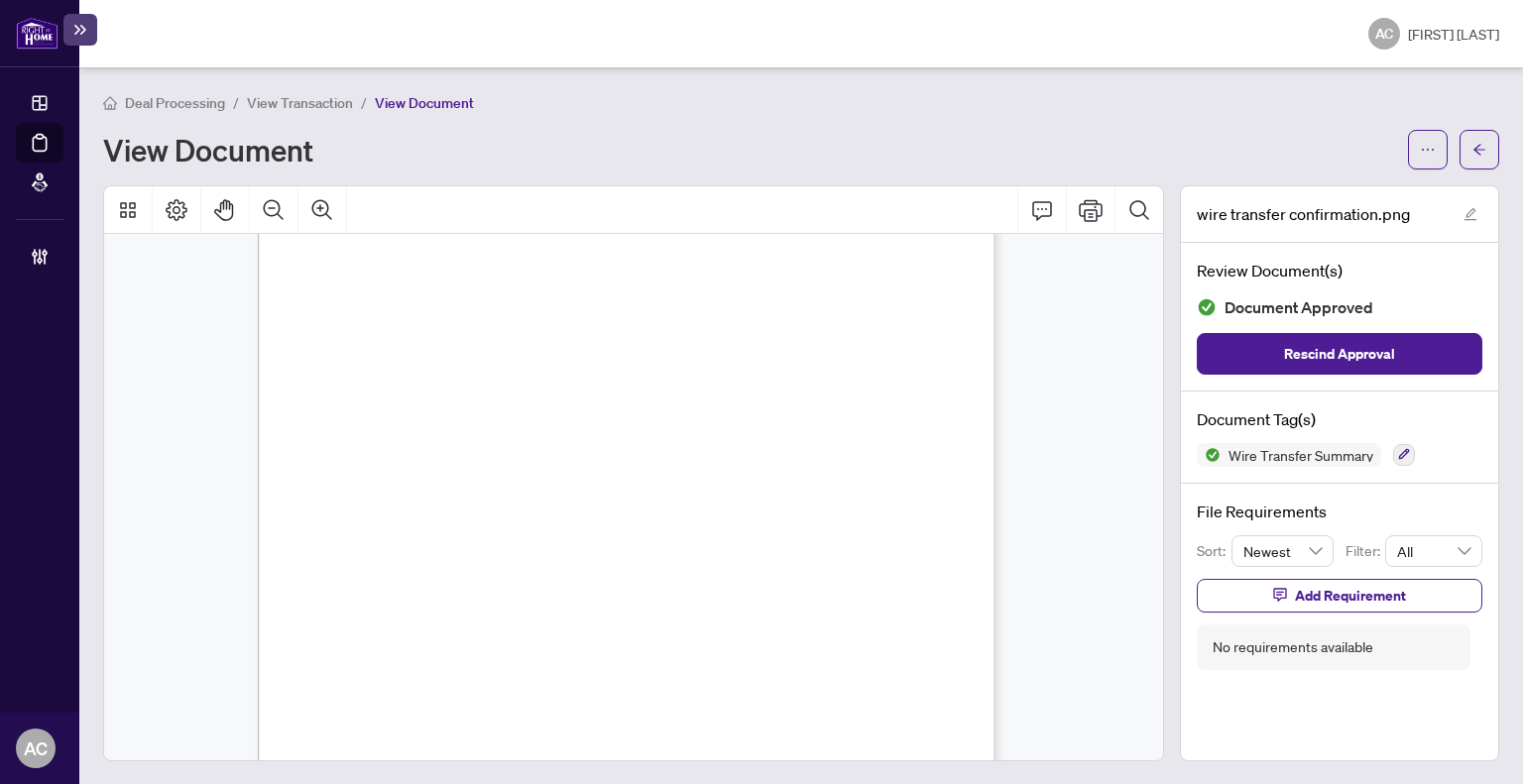 click on "View Transaction" at bounding box center (299, 102) 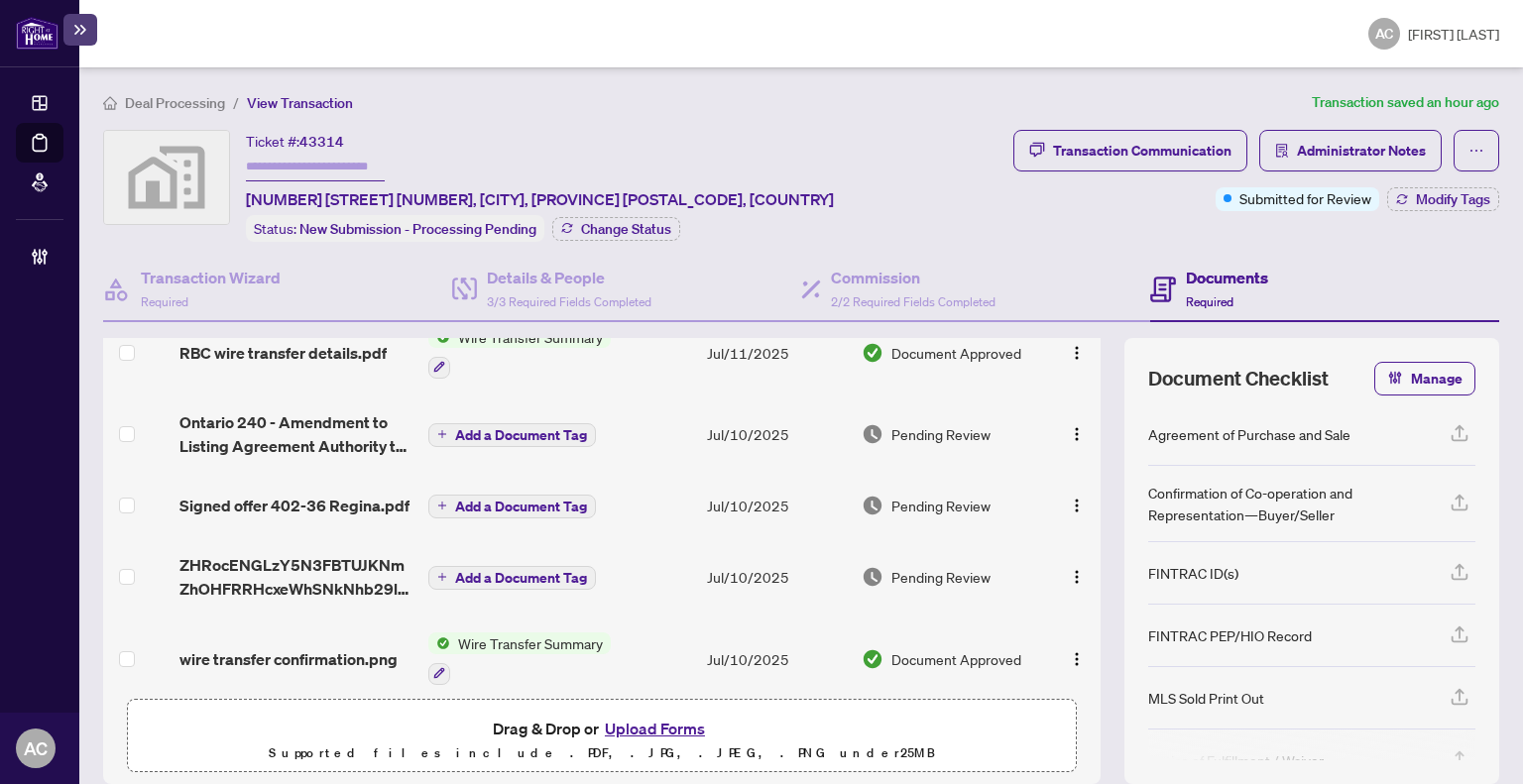 scroll, scrollTop: 198, scrollLeft: 0, axis: vertical 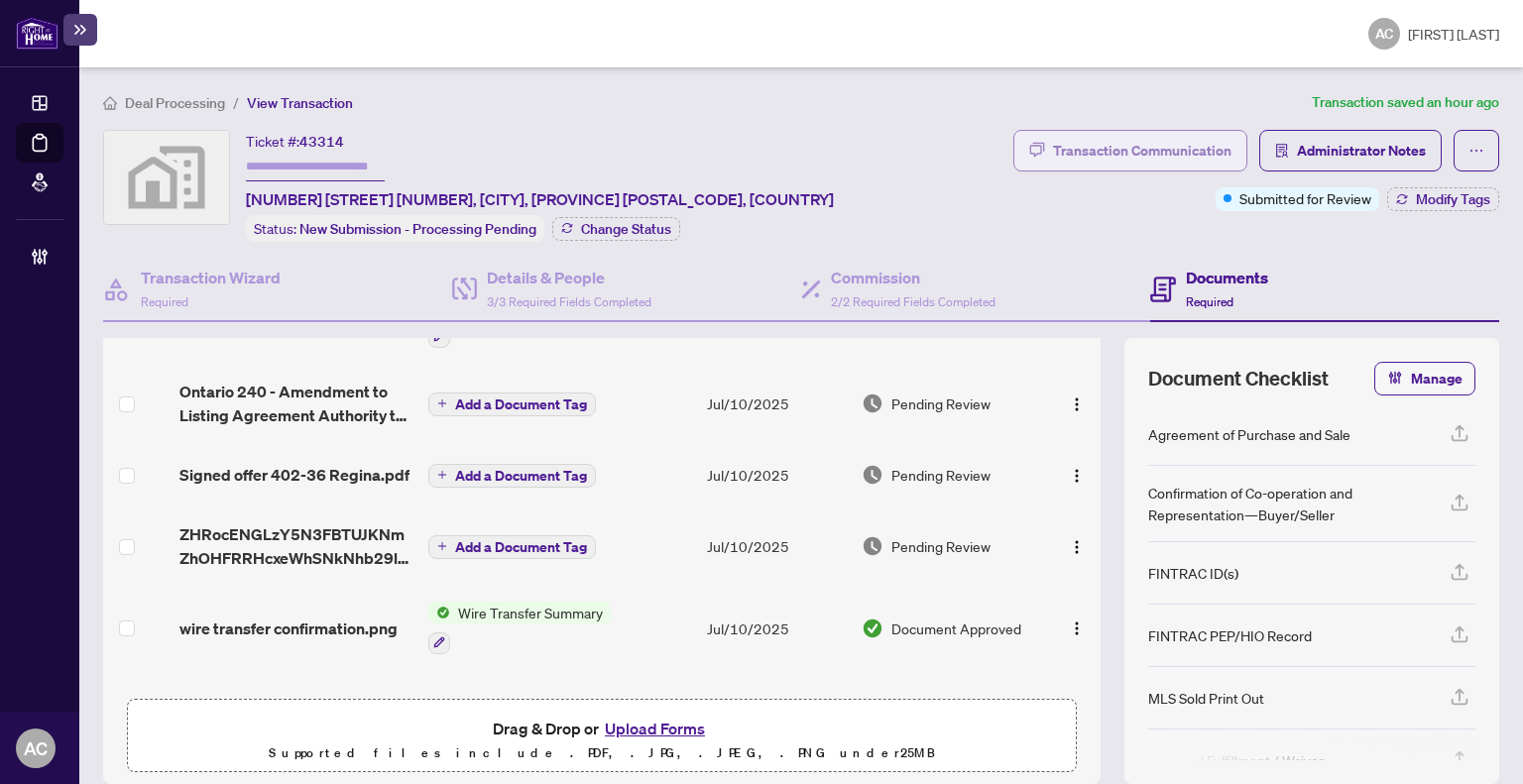 click on "Transaction Communication" at bounding box center (1142, 151) 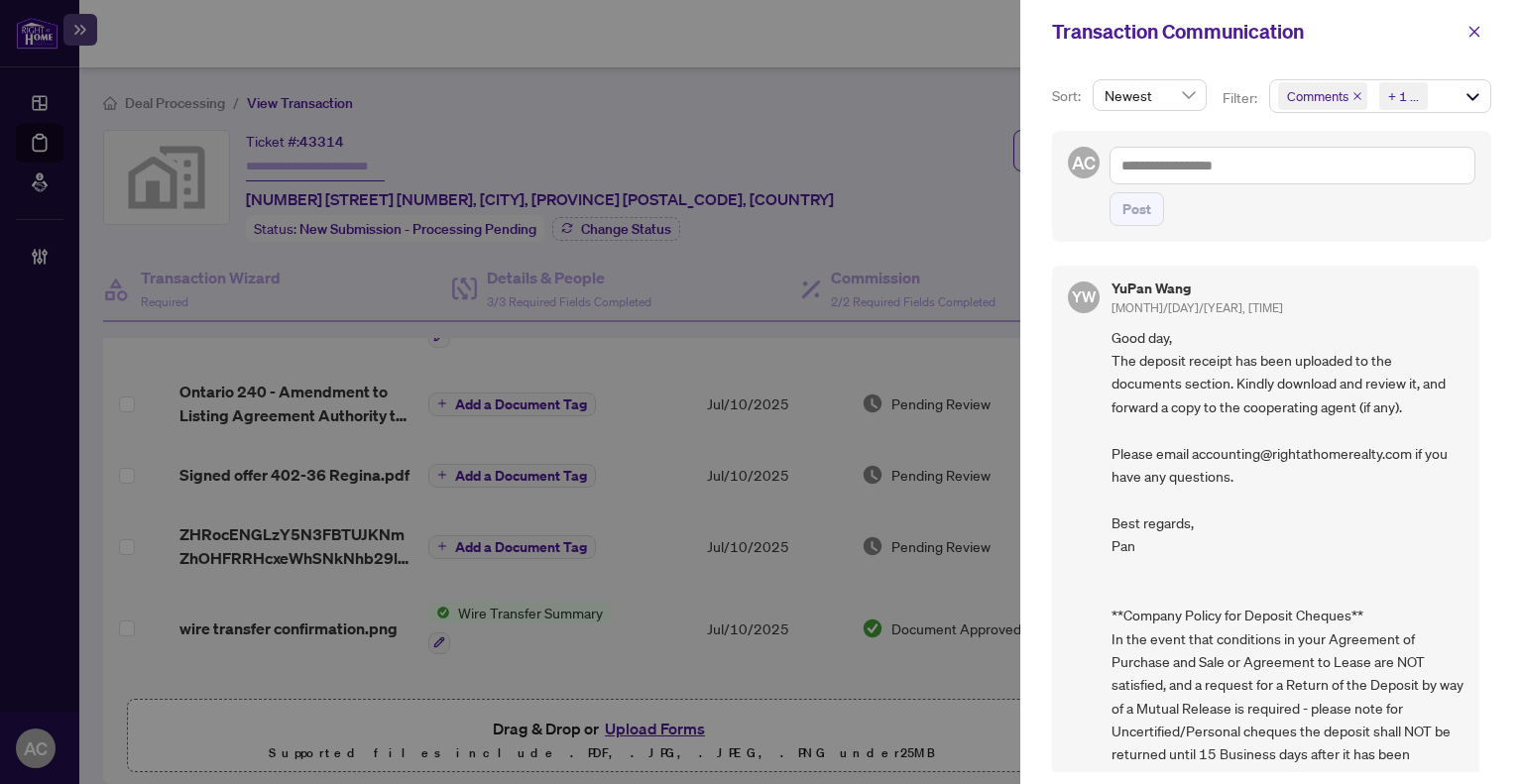 click at bounding box center (762, 392) 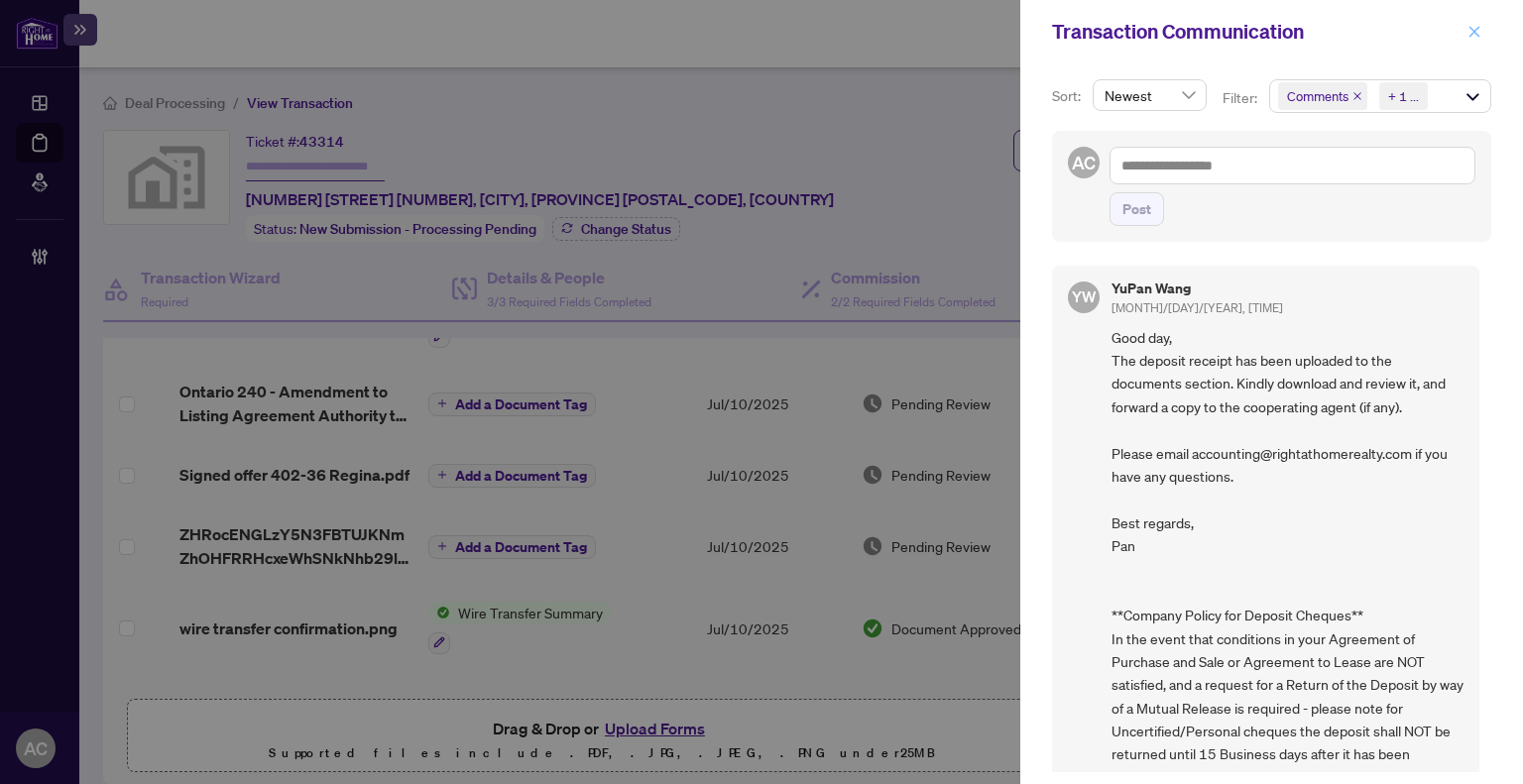 click at bounding box center (1474, 32) 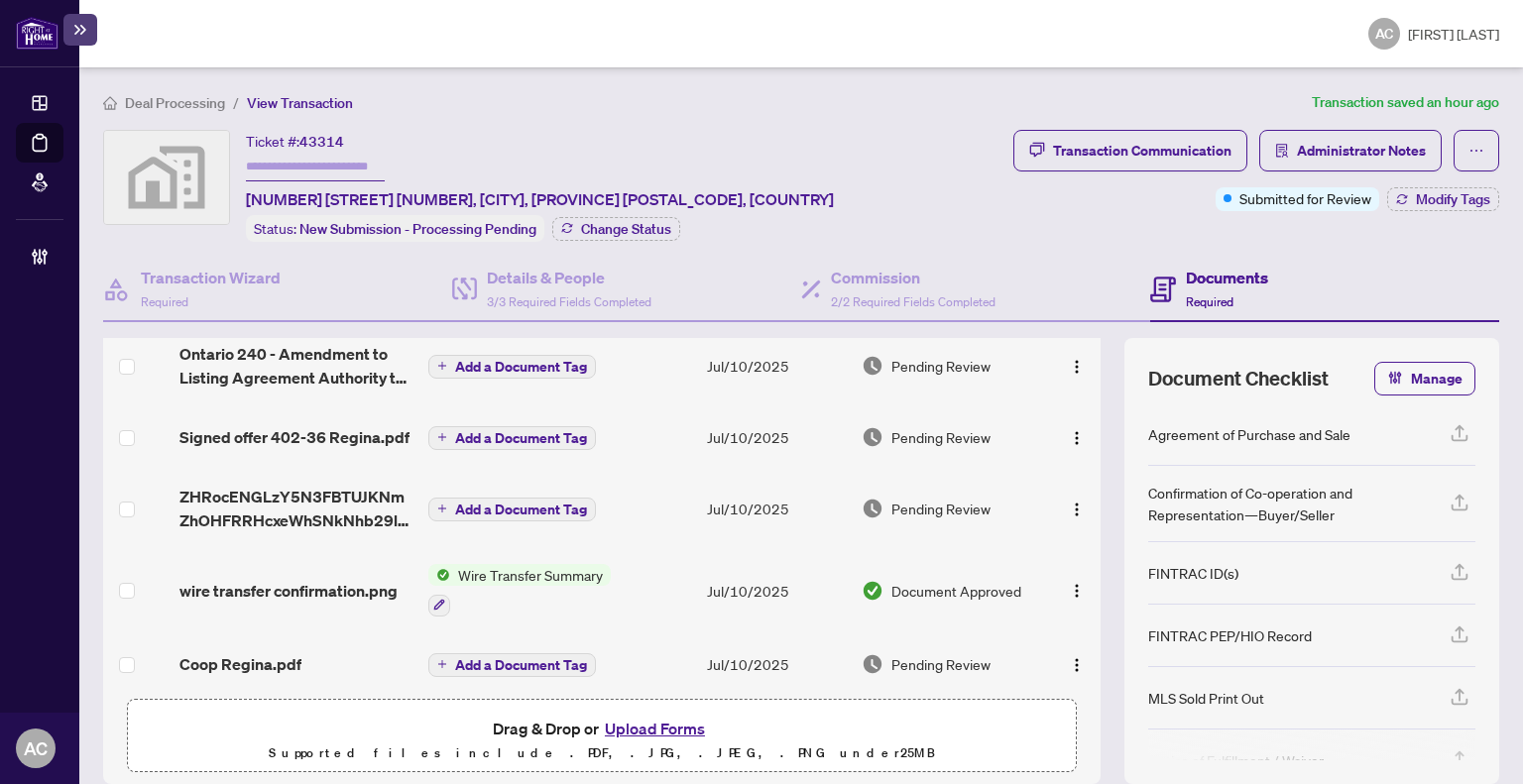 scroll, scrollTop: 247, scrollLeft: 0, axis: vertical 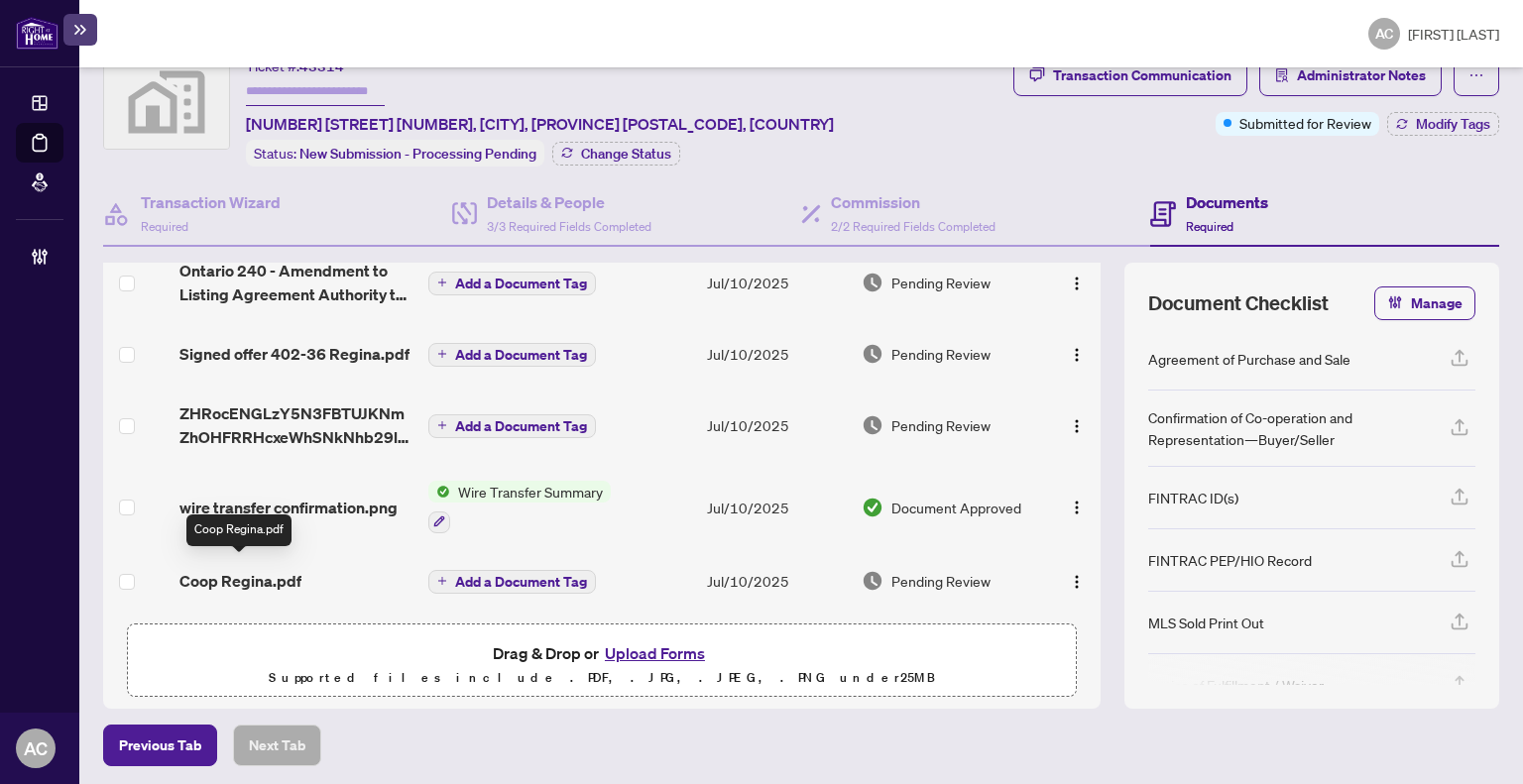 click on "Coop Regina.pdf" at bounding box center (240, 581) 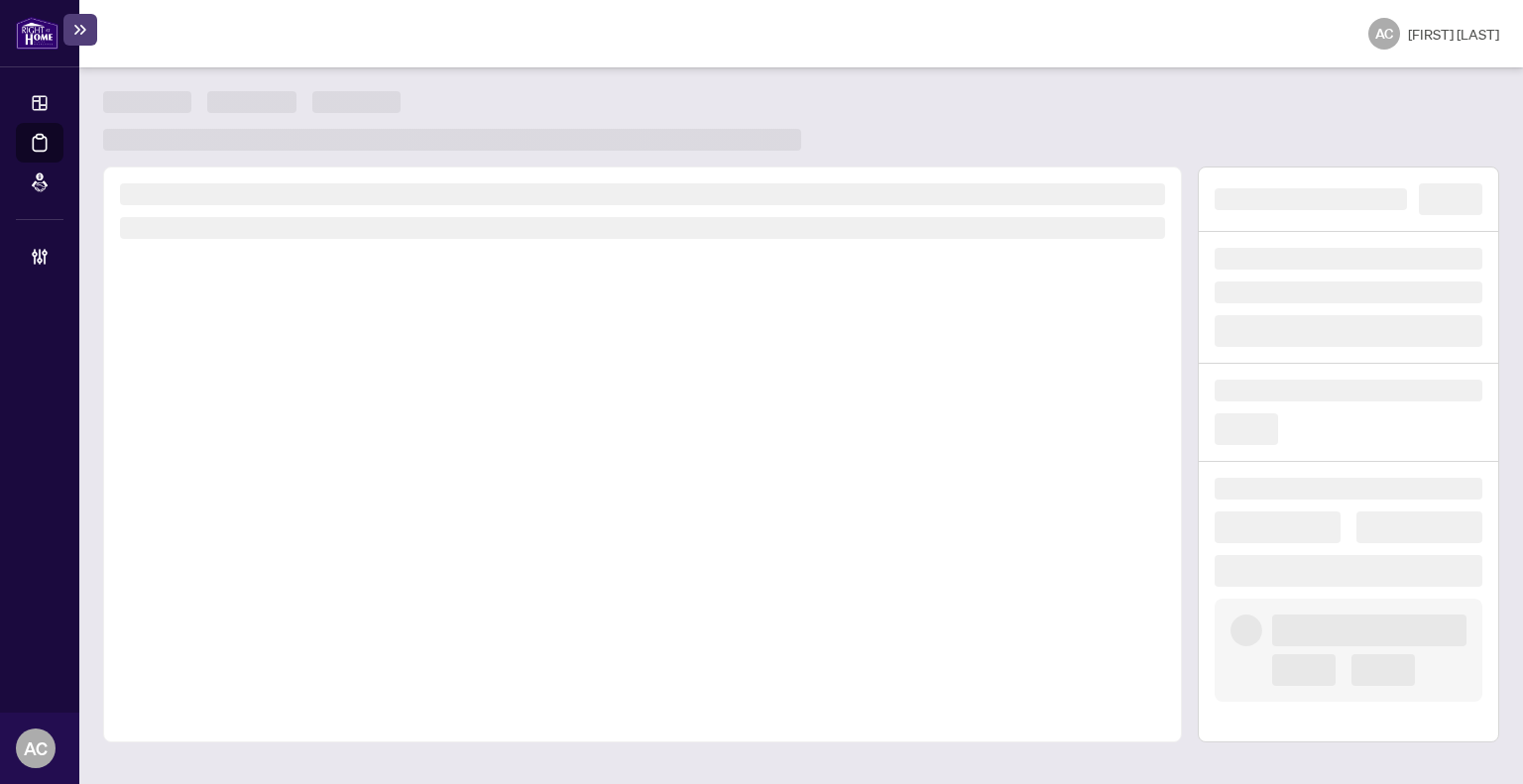 scroll, scrollTop: 0, scrollLeft: 0, axis: both 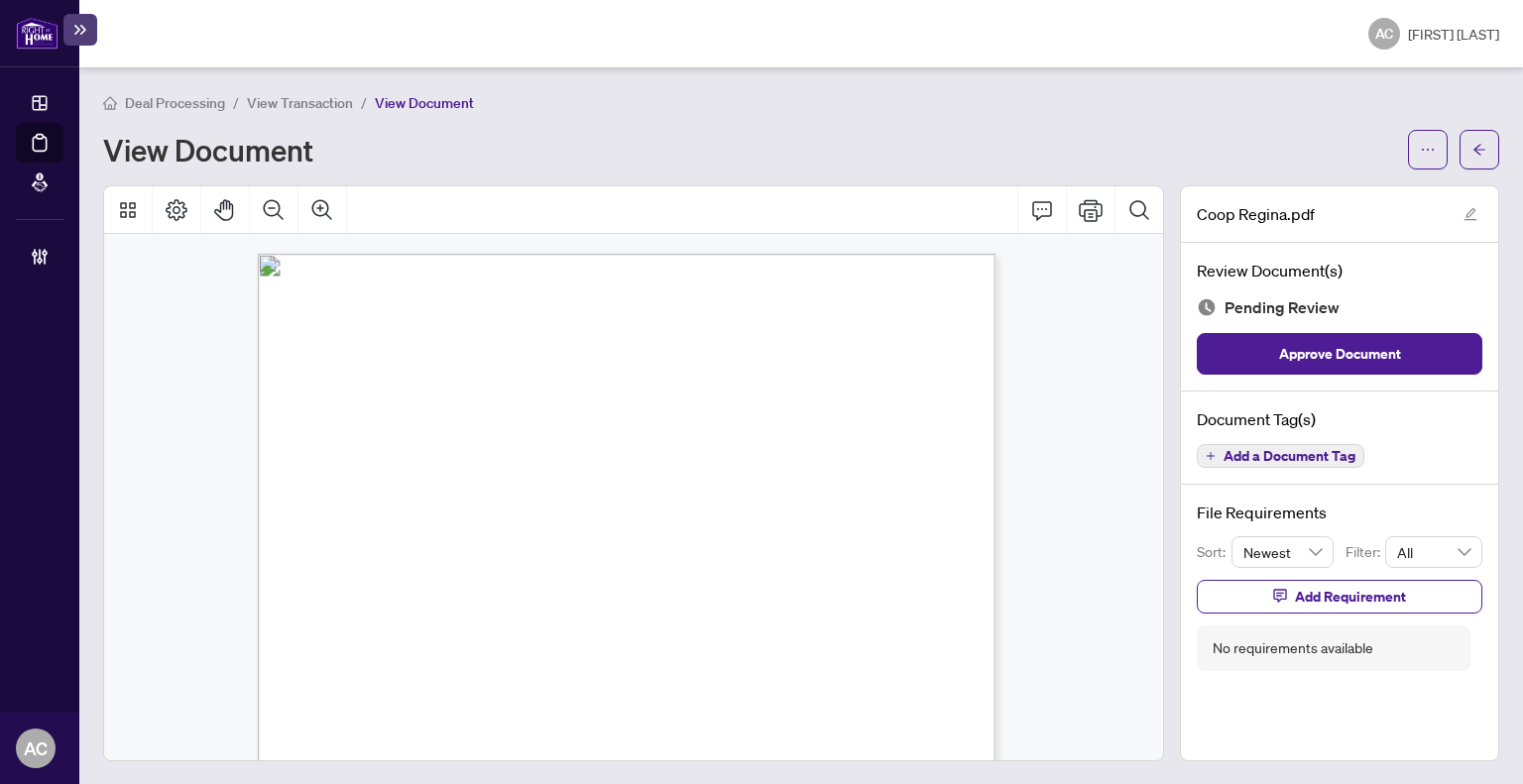 click on "View Transaction" at bounding box center (299, 103) 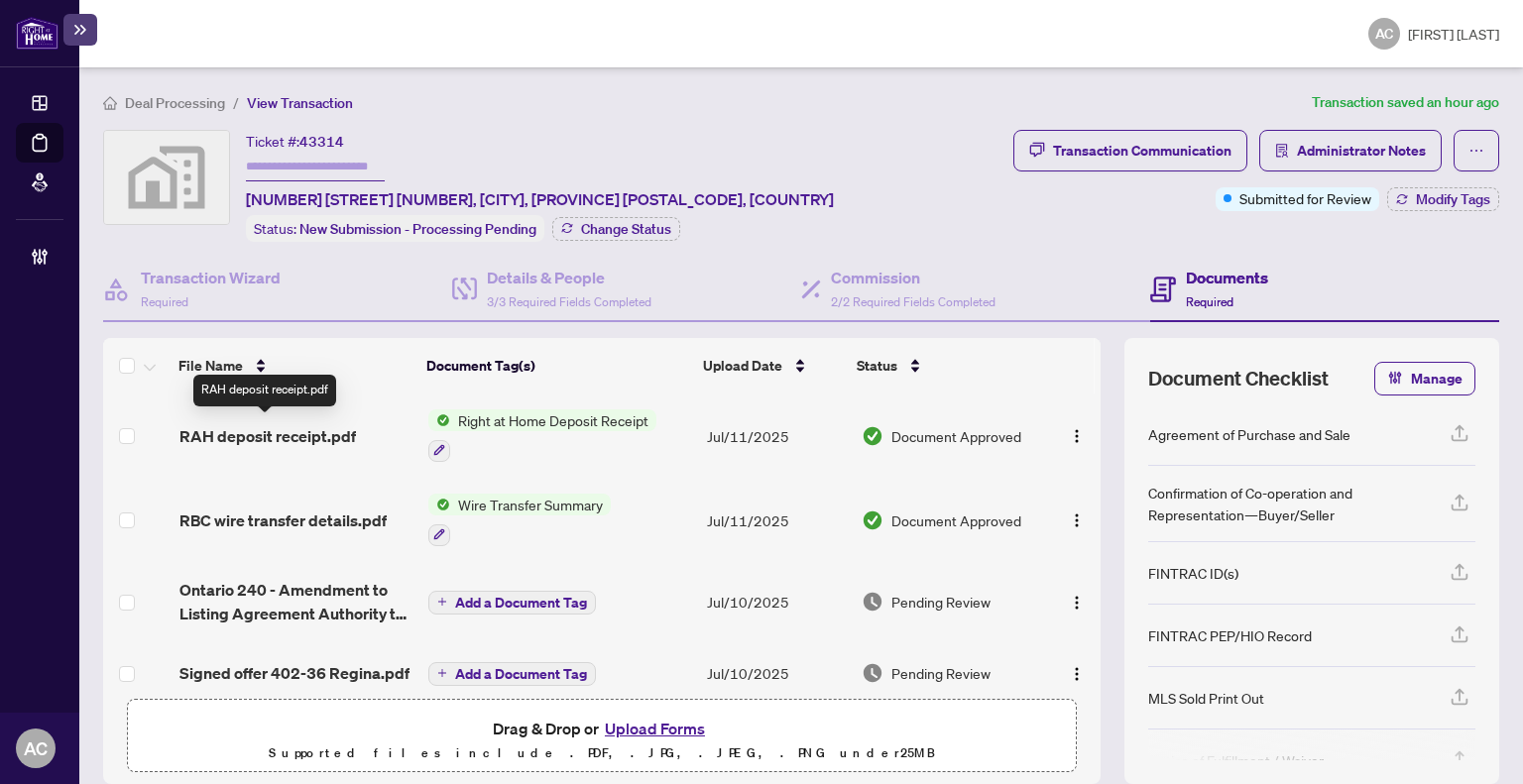 click on "RAH deposit receipt.pdf" at bounding box center [268, 436] 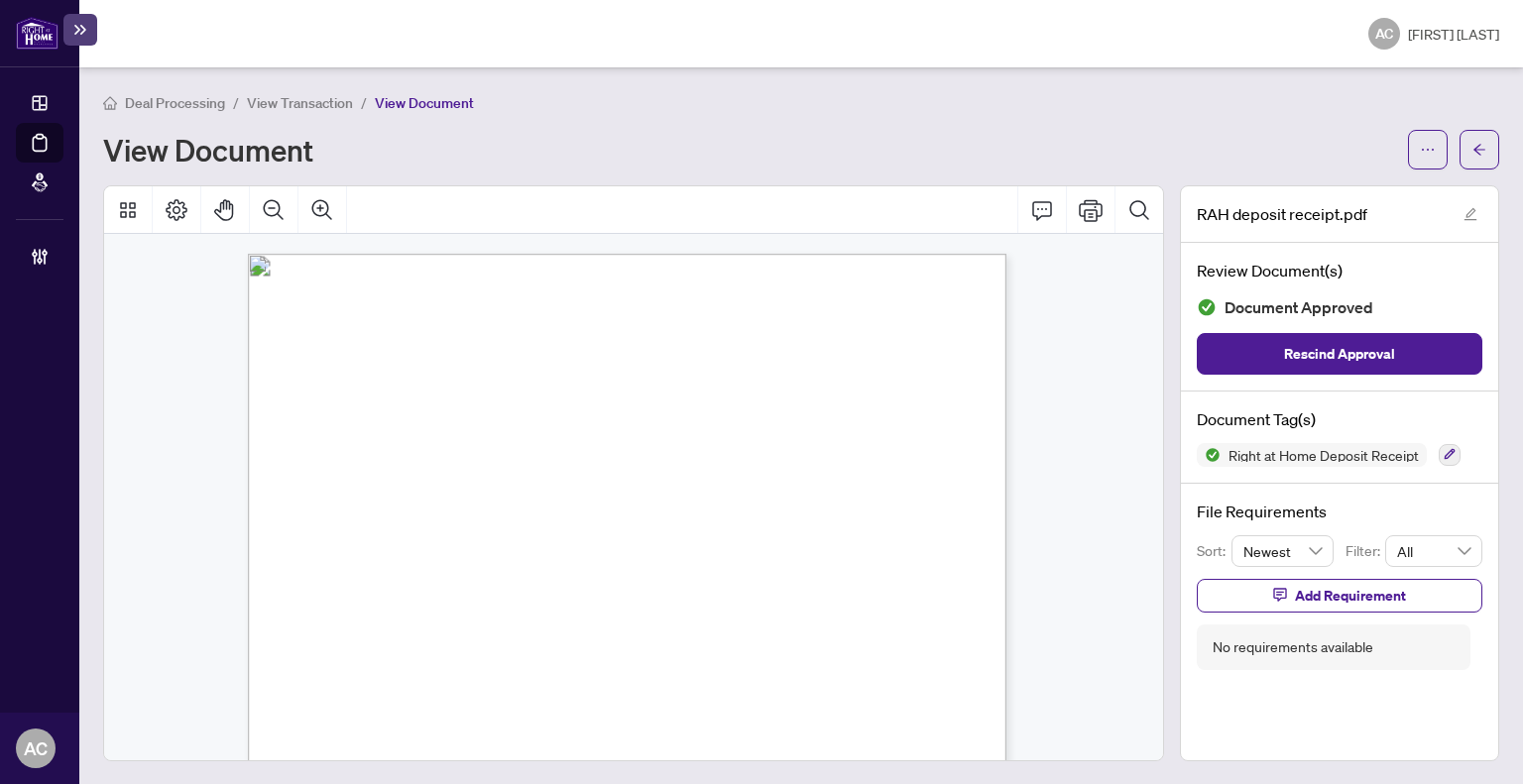 click on "Right at Home Realty
[NUMBER] [STREET], [NUMBER]
[CITY] [PROVINCE] [POSTAL_CODE]
Receipt
[MONTH] [DAY], [YEAR]
RECEIVED FROM:  [FULL_NAME]
TRUST DEPOSIT ON:  [NUMBER] [STREET] [NUMBER]
FUNDS RECEIVED:  [$AMOUNT]
DEPOSIT RECEIVED IN:  CAD
FILE #:  [NUMBER]
DATE RECEIVED:  [MONTH]/[DAY]/[YEAR]
PAYMENT TYPE:  Wire Transfer
REFERENCE #  WR-[ID]
RECEIVED BY:  __________________________________" at bounding box center [722, 867] 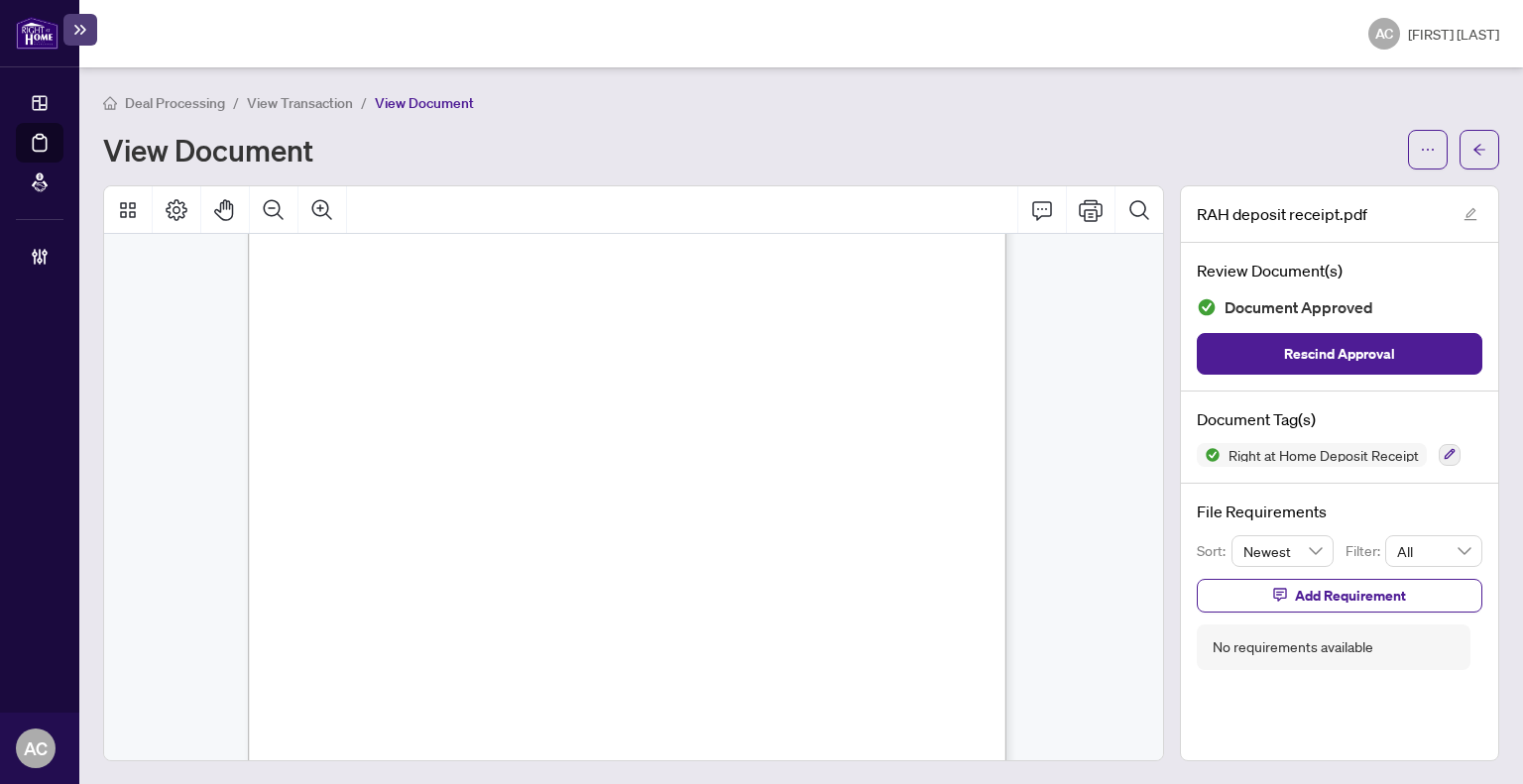 scroll, scrollTop: 0, scrollLeft: 0, axis: both 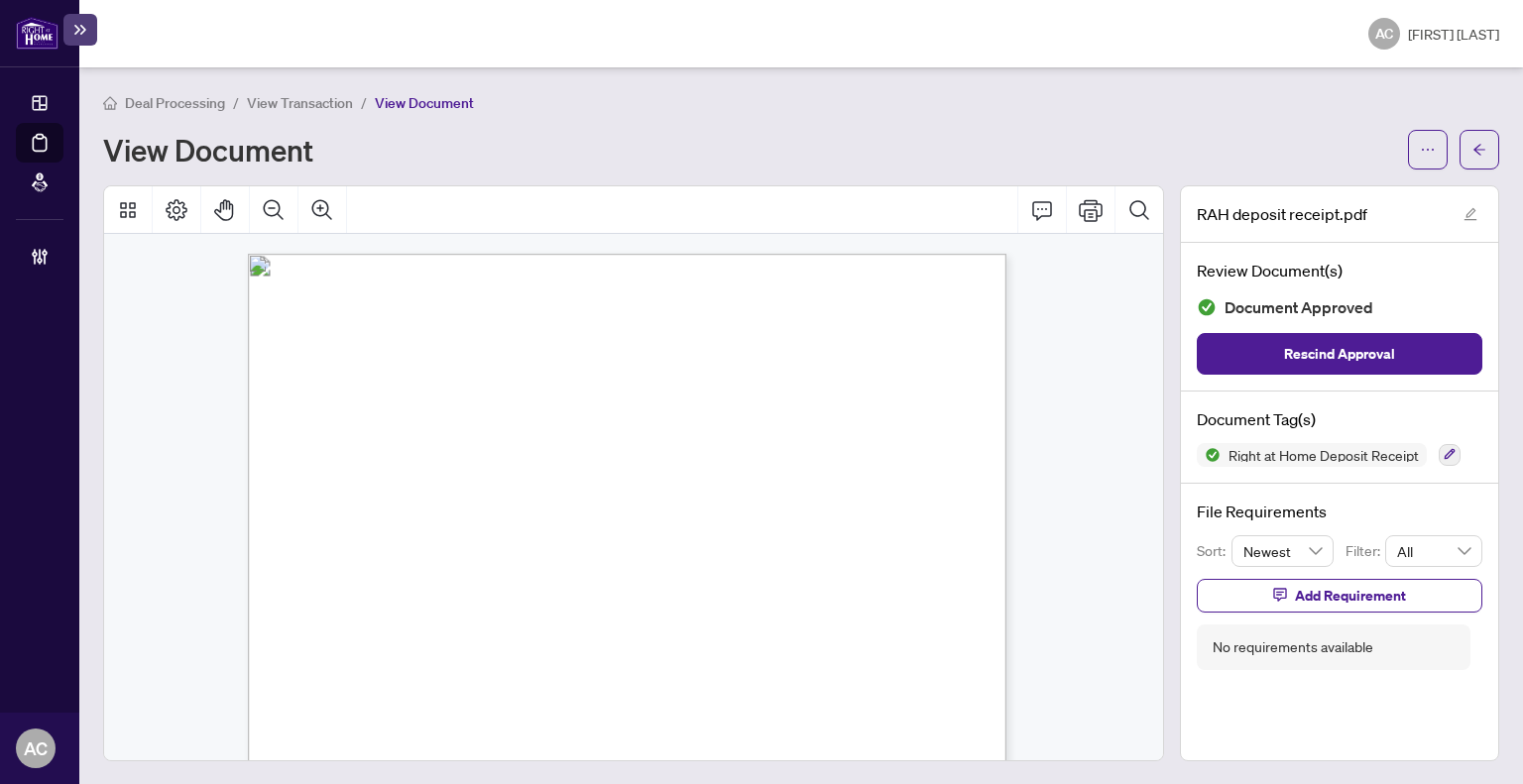 click on "View Transaction" at bounding box center [299, 103] 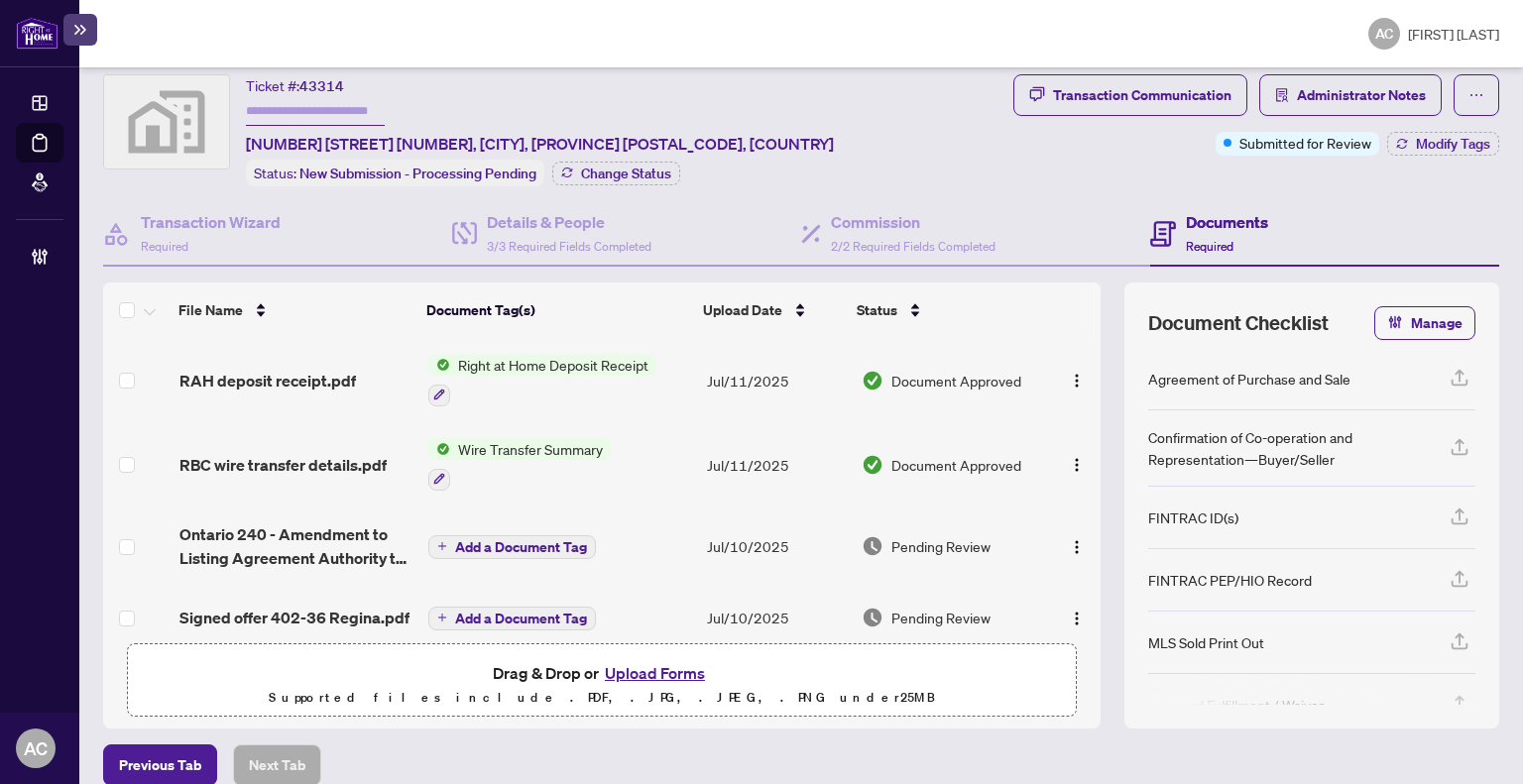 scroll, scrollTop: 75, scrollLeft: 0, axis: vertical 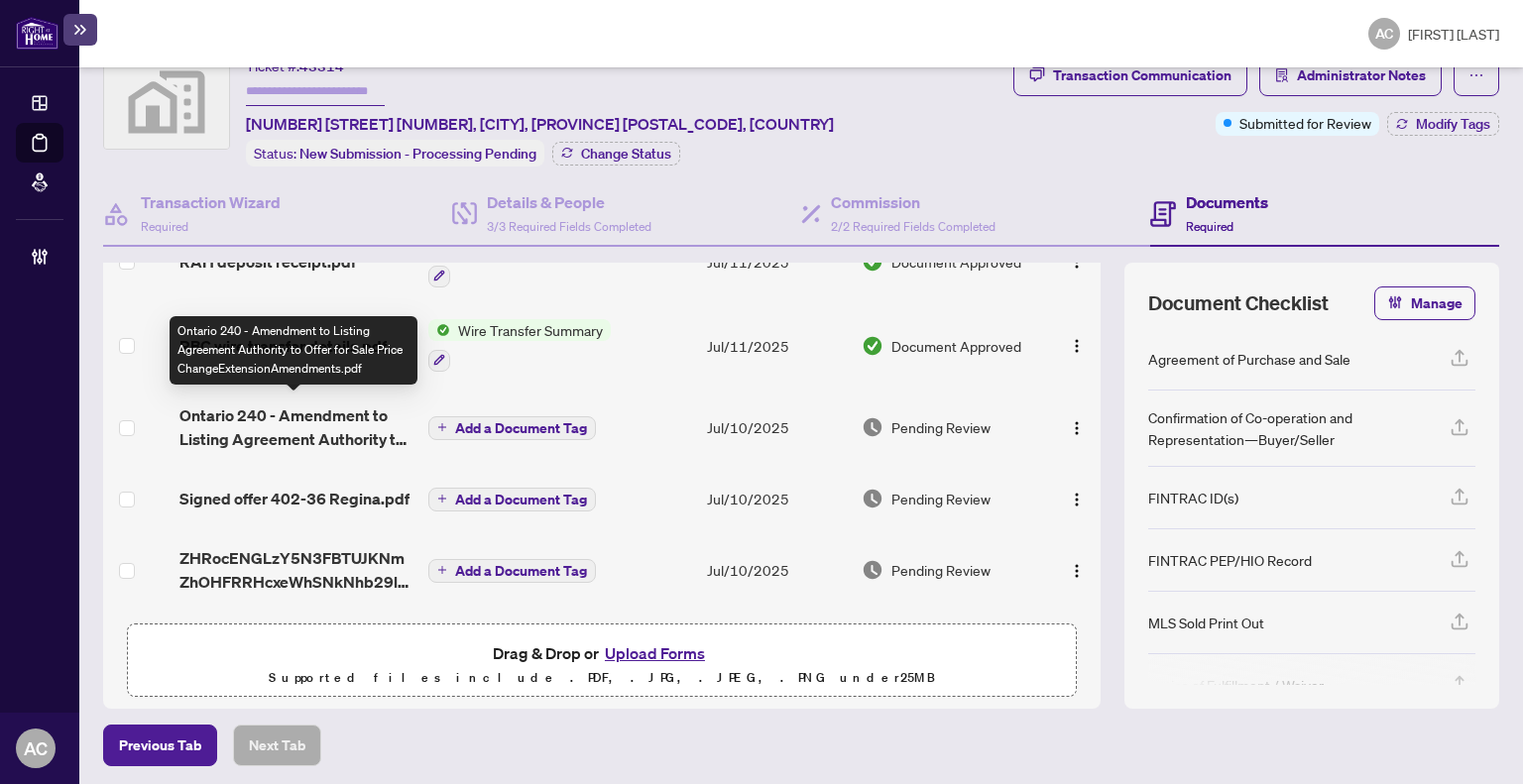 click on "Ontario 240 - Amendment to Listing Agreement  Authority to Offer for Sale  Price ChangeExtensionAmendments.pdf" at bounding box center [295, 427] 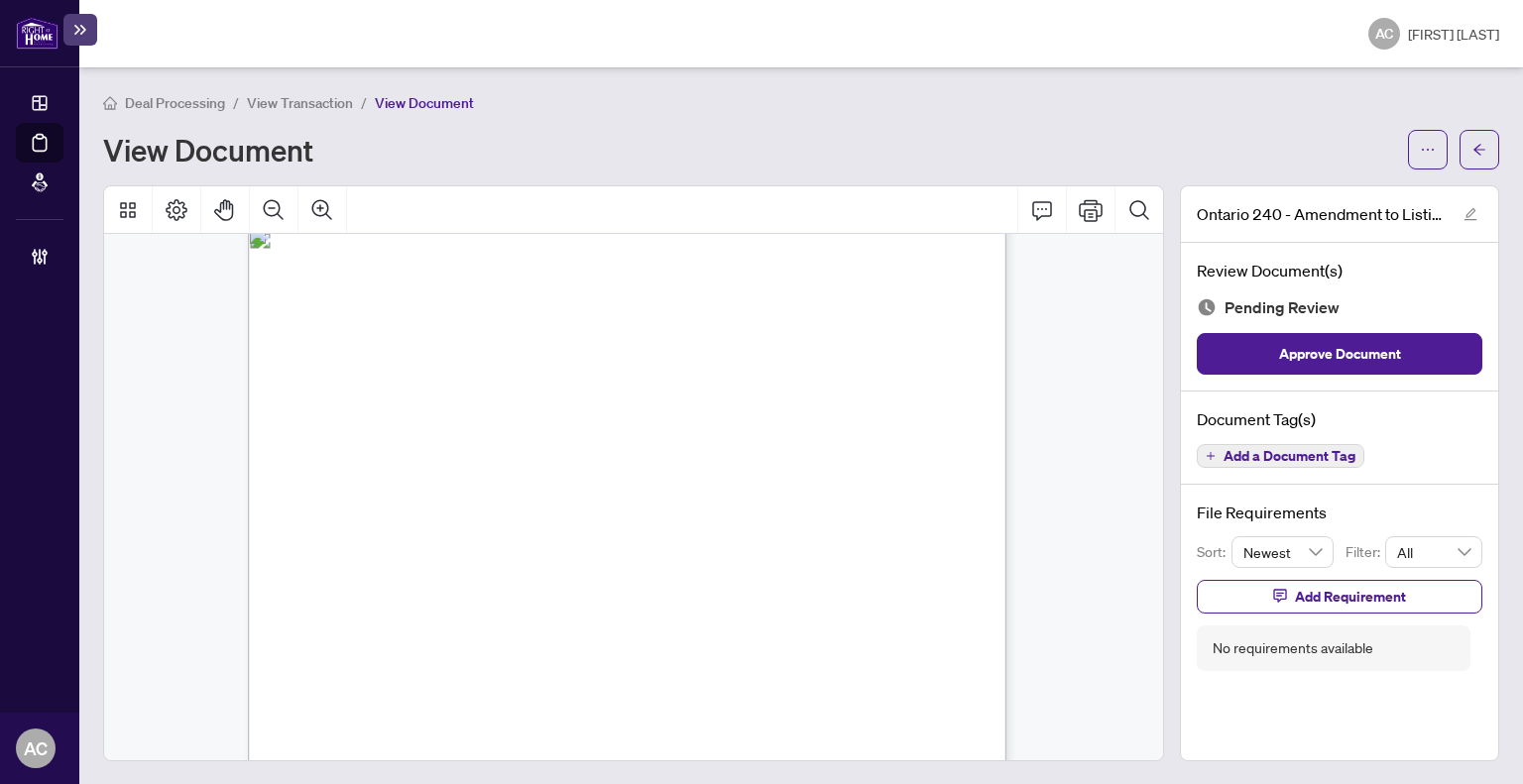 scroll, scrollTop: 0, scrollLeft: 0, axis: both 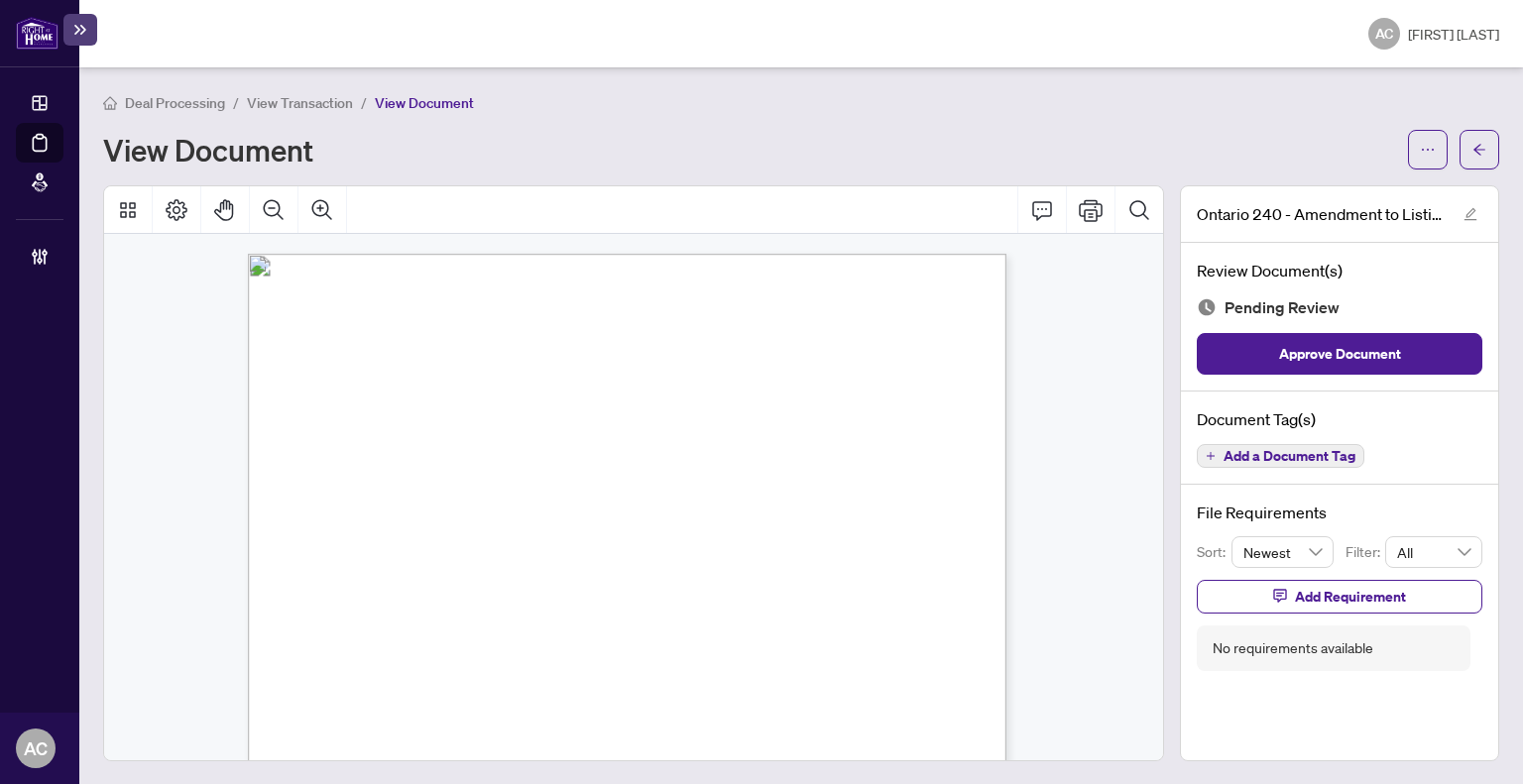 click on "View Transaction" at bounding box center [299, 103] 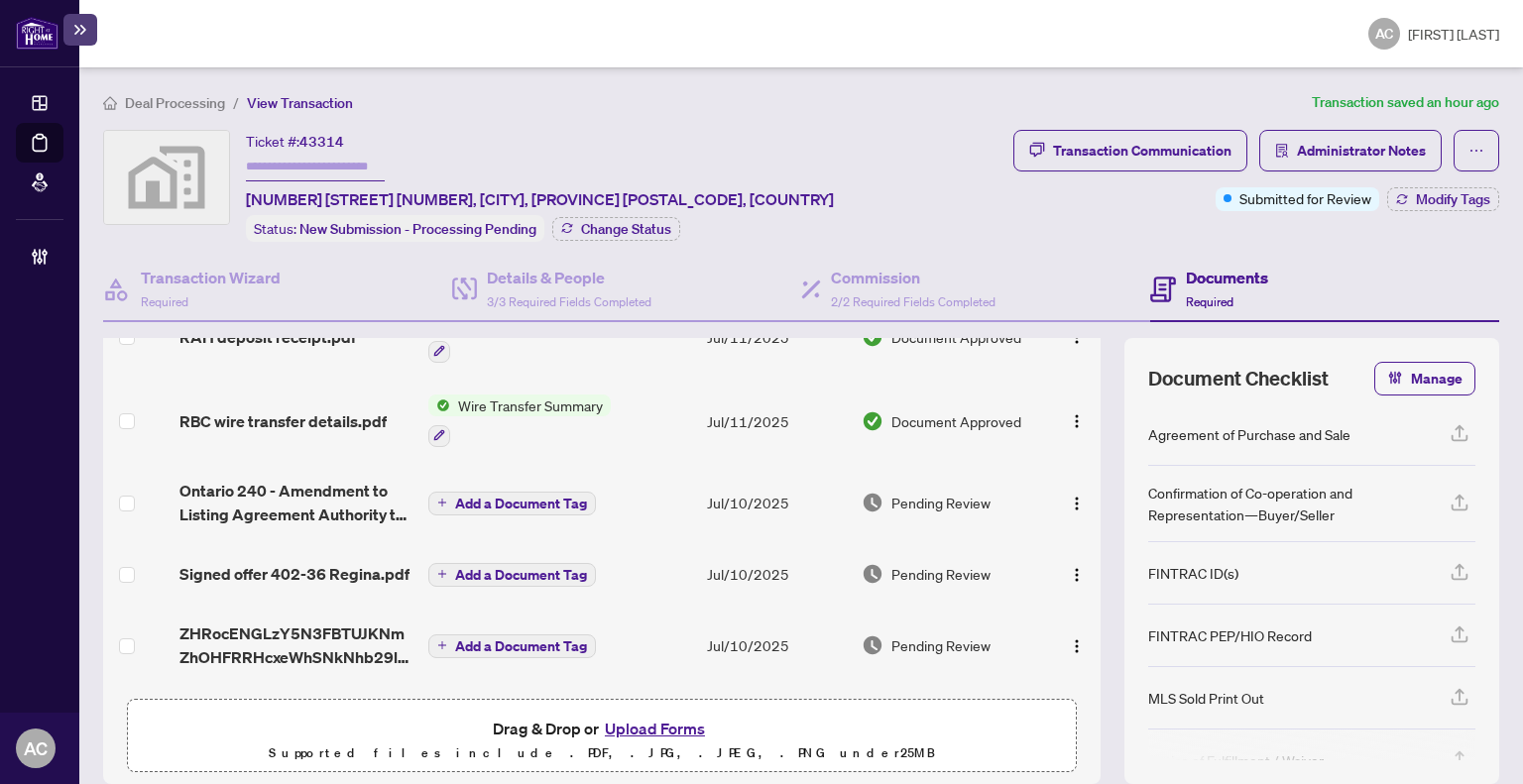 scroll, scrollTop: 198, scrollLeft: 0, axis: vertical 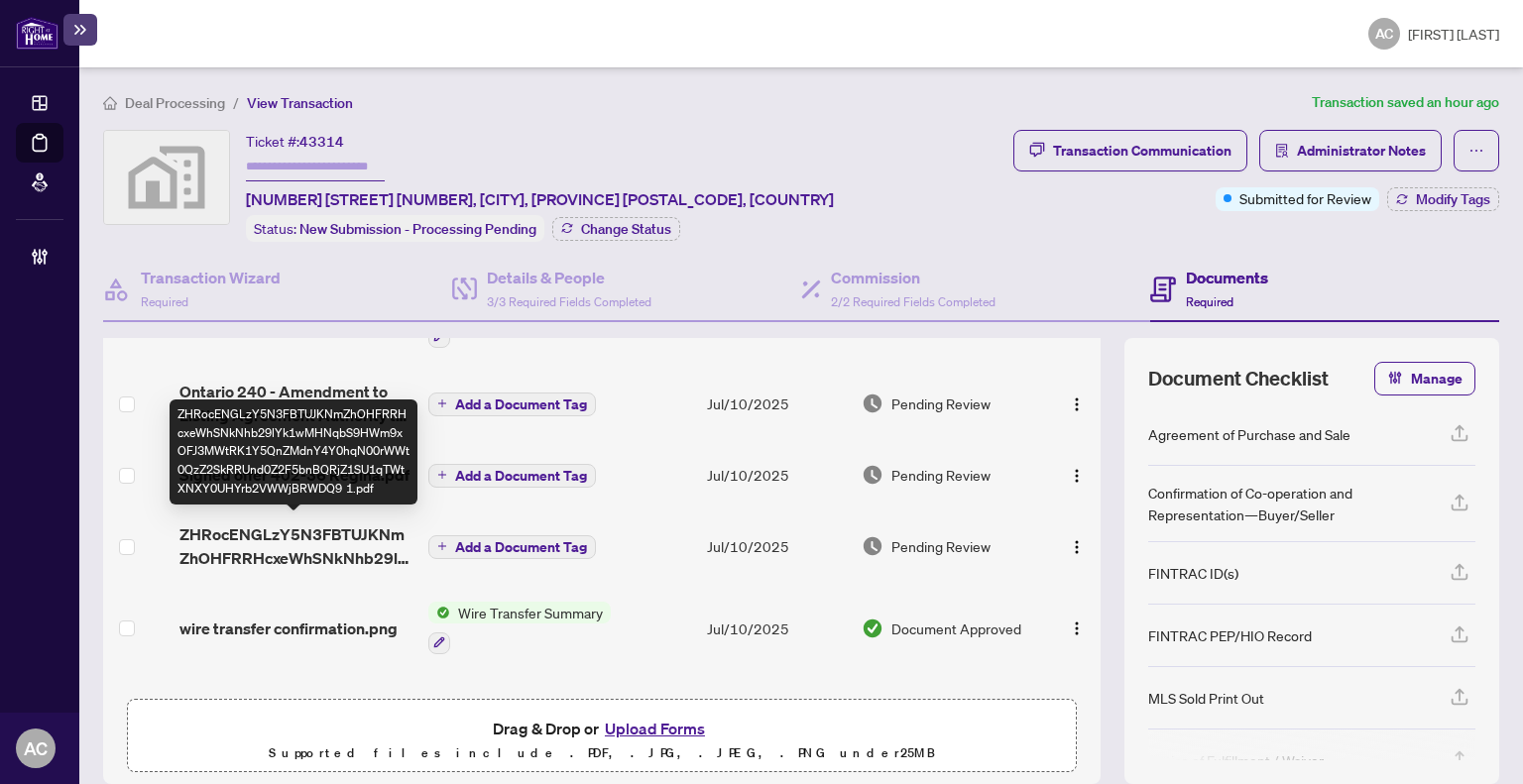 click on "ZHRocENGLzY5N3FBTUJKNmZhOHFRRHcxeWhSNkNhb29lYk1wMHNqbS9HWm9xOFJ3MWtRK1Y5QnZMdnY4Y0hqN00rWWt0QzZ2SkRRUnd0Z2F5bnBQRjZ1SU1qTWtXNXY0UHYrb2VWWjBRWDQ9 1.pdf" at bounding box center [295, 546] 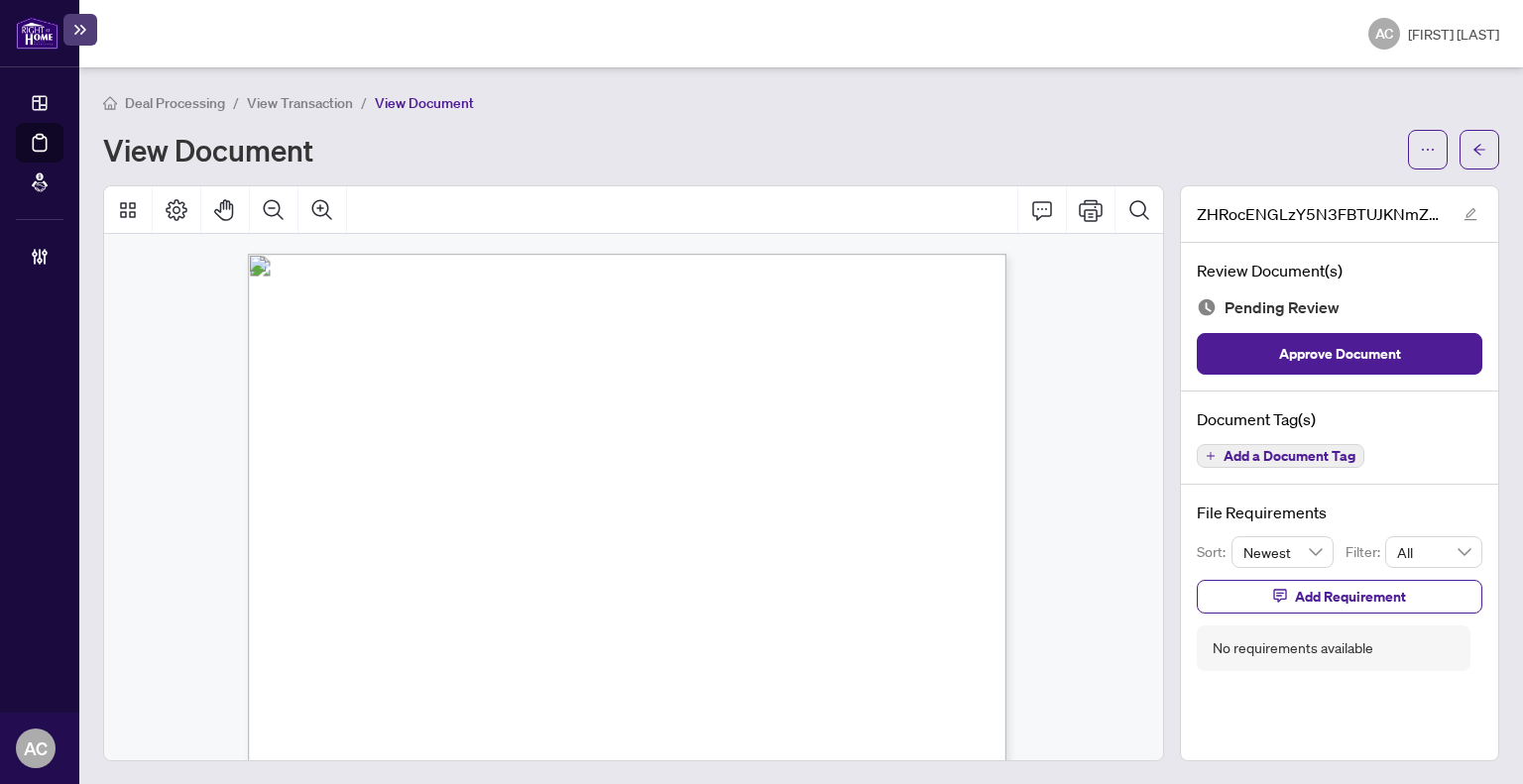 click on "View Transaction" at bounding box center [299, 103] 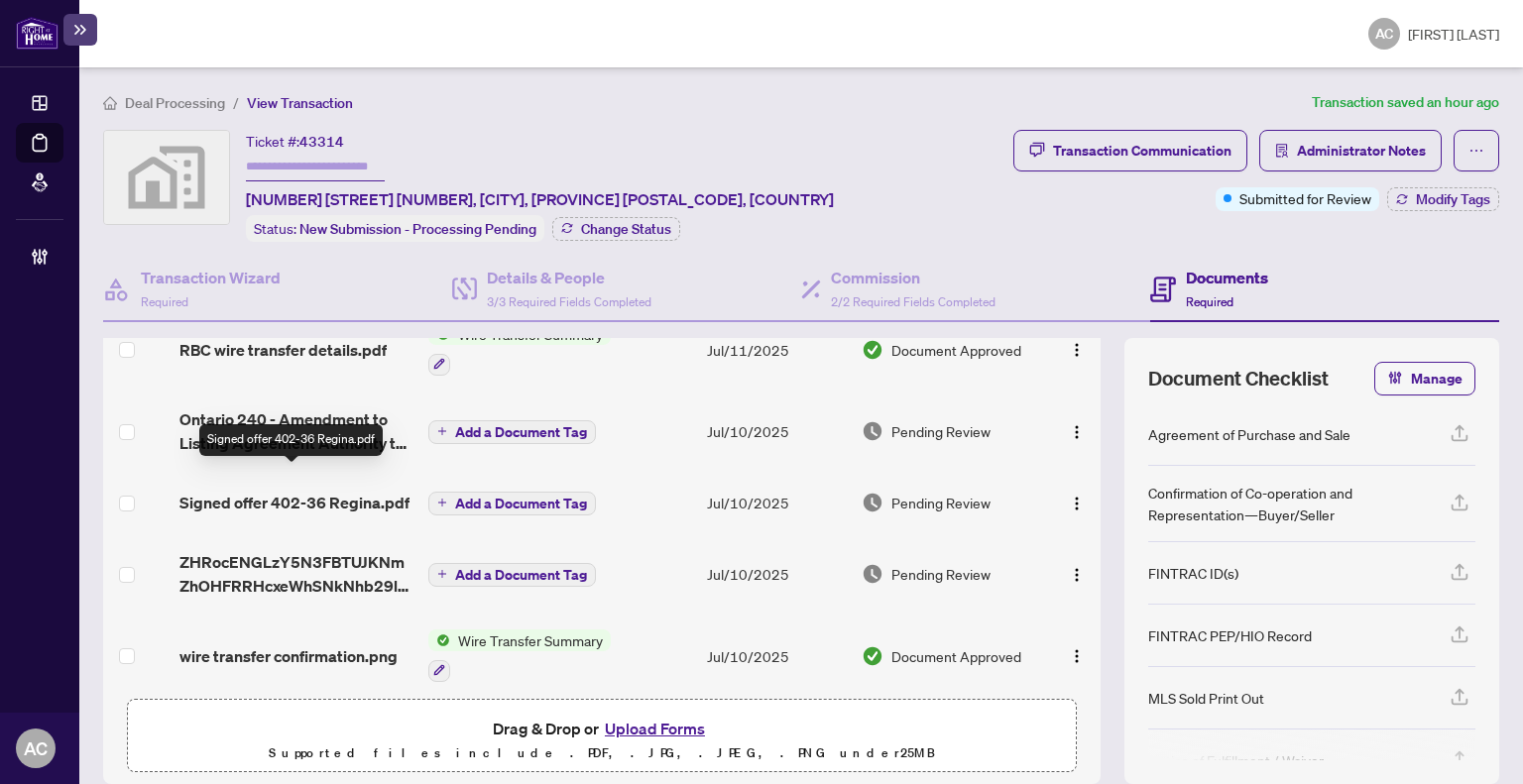 scroll, scrollTop: 247, scrollLeft: 0, axis: vertical 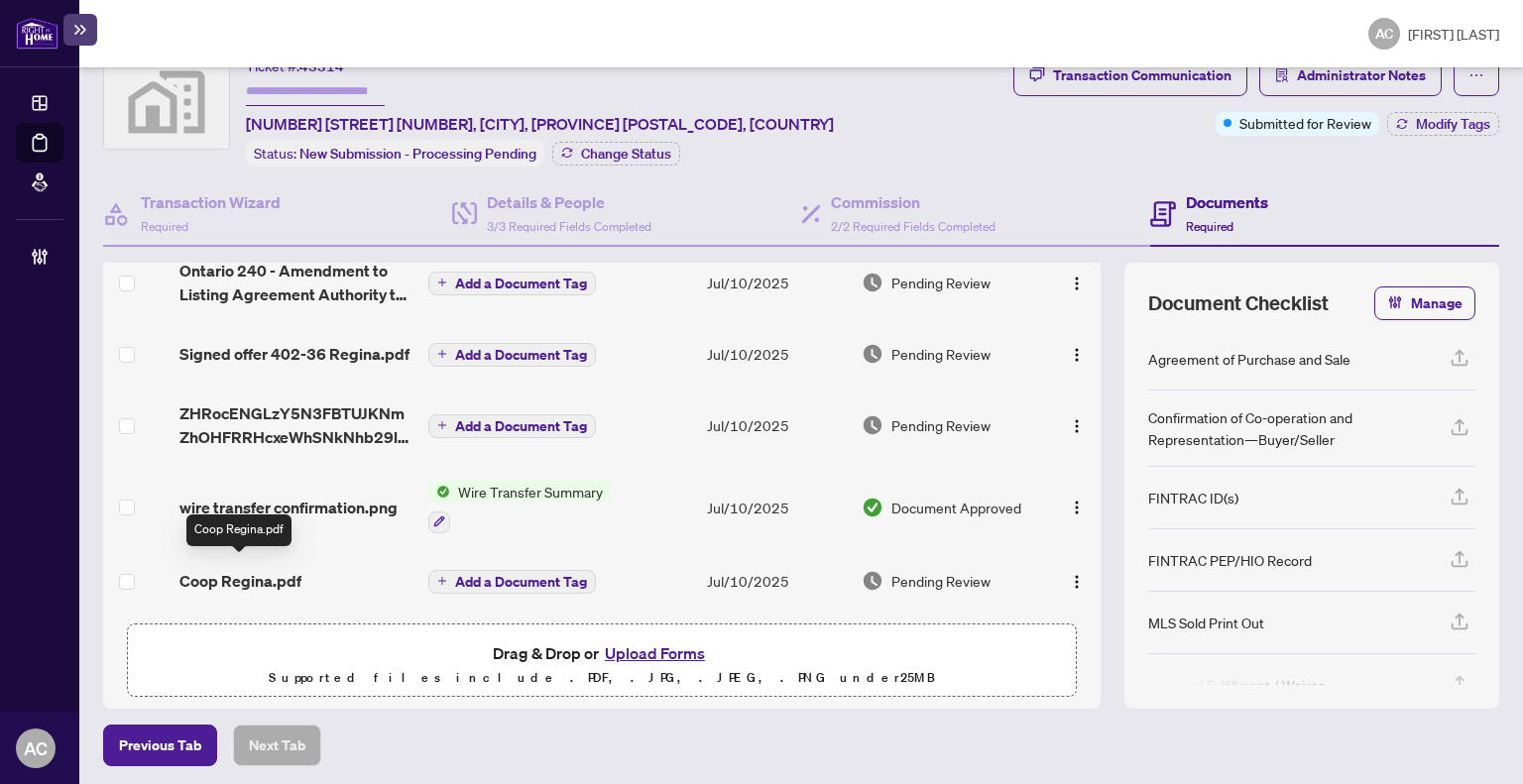 click on "Coop Regina.pdf" at bounding box center [240, 581] 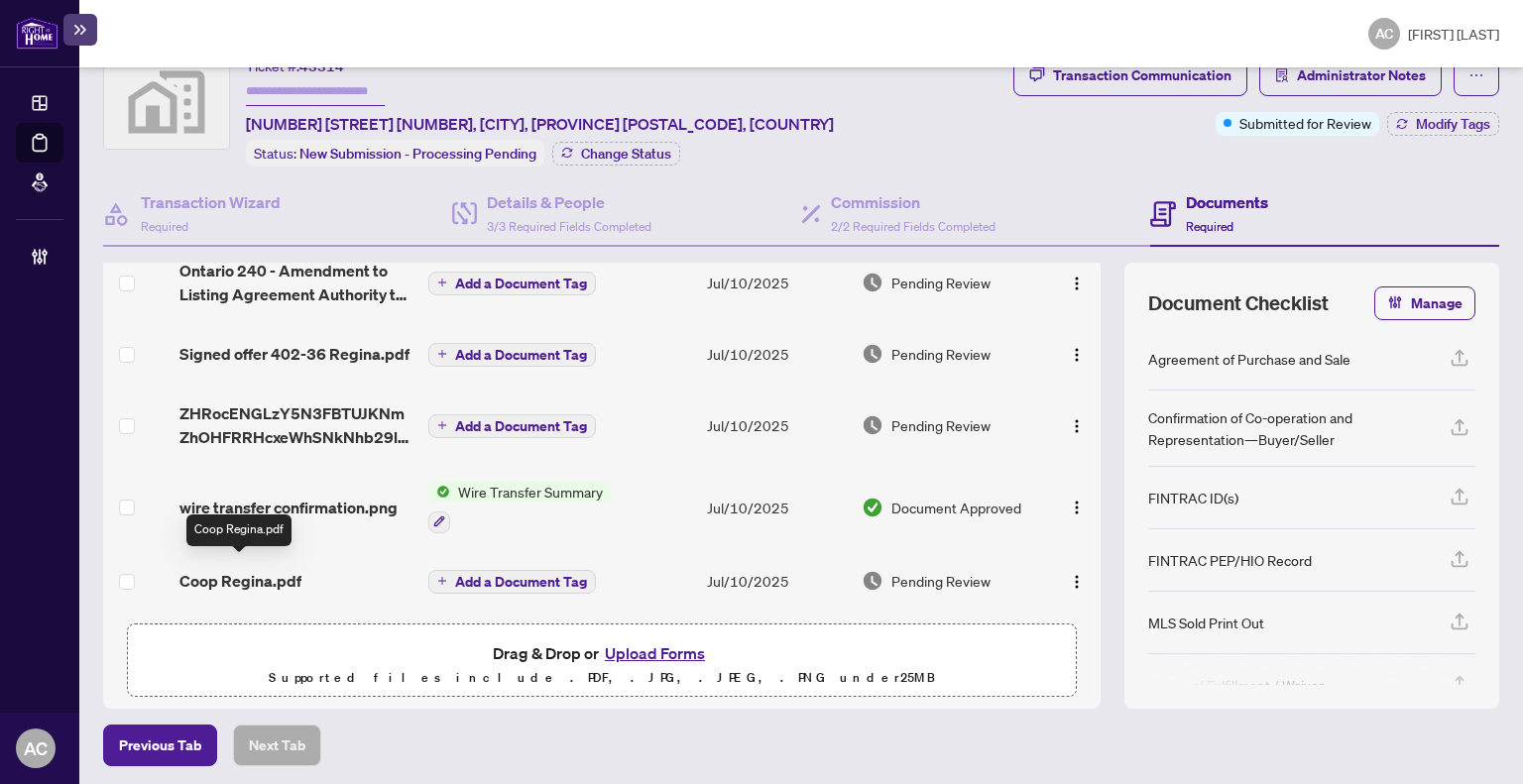 scroll, scrollTop: 0, scrollLeft: 0, axis: both 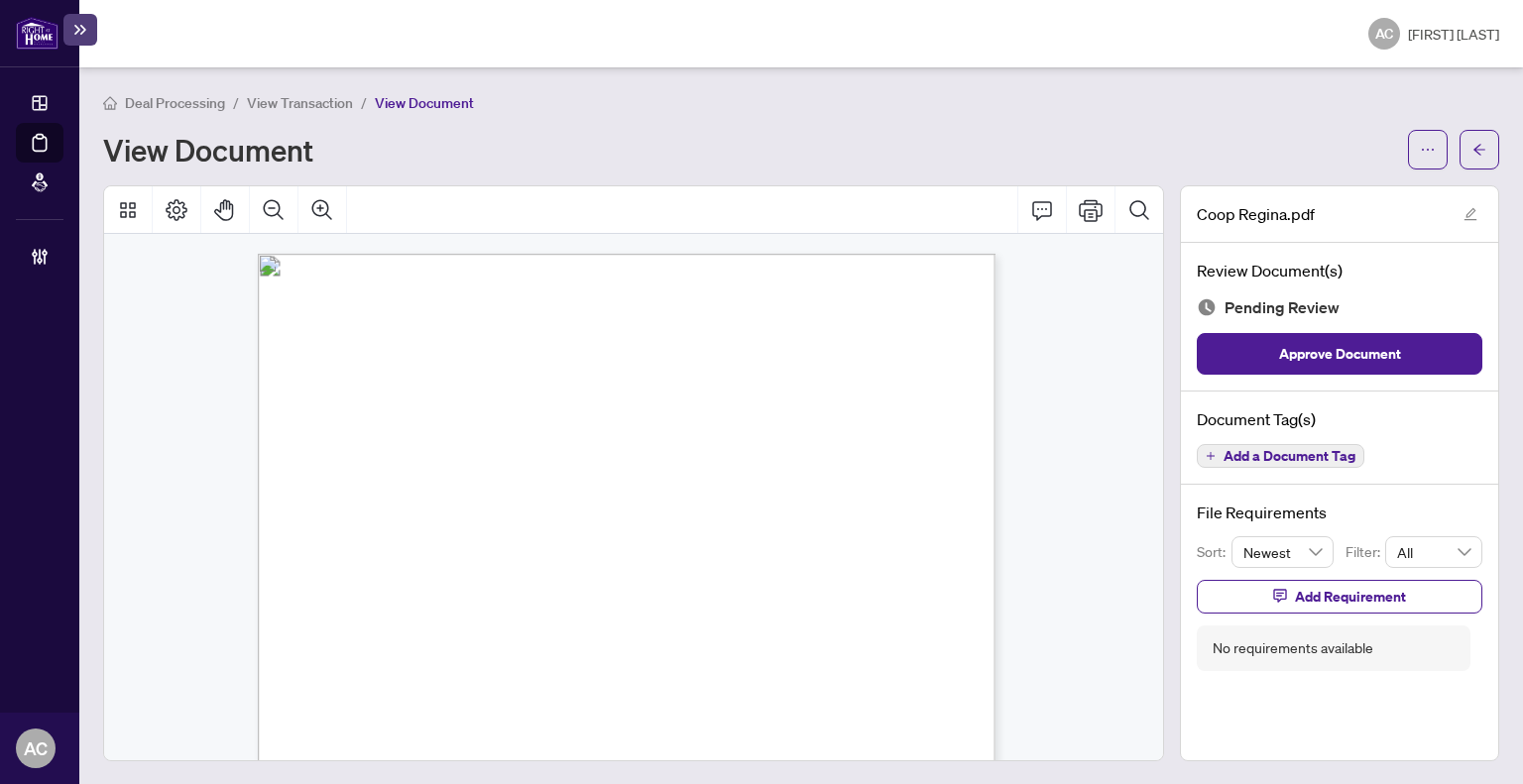 click on "View Transaction" at bounding box center (299, 103) 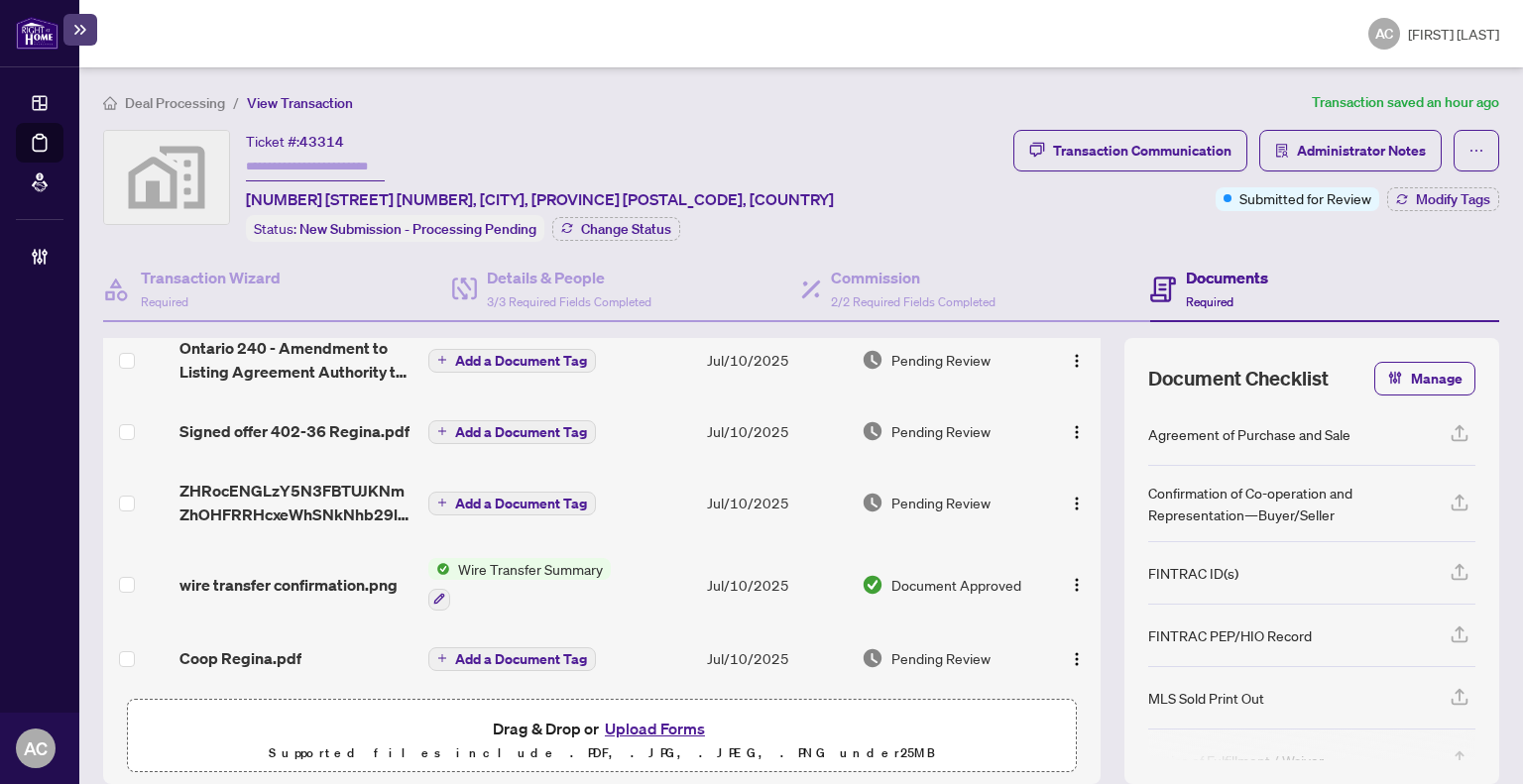 scroll, scrollTop: 247, scrollLeft: 0, axis: vertical 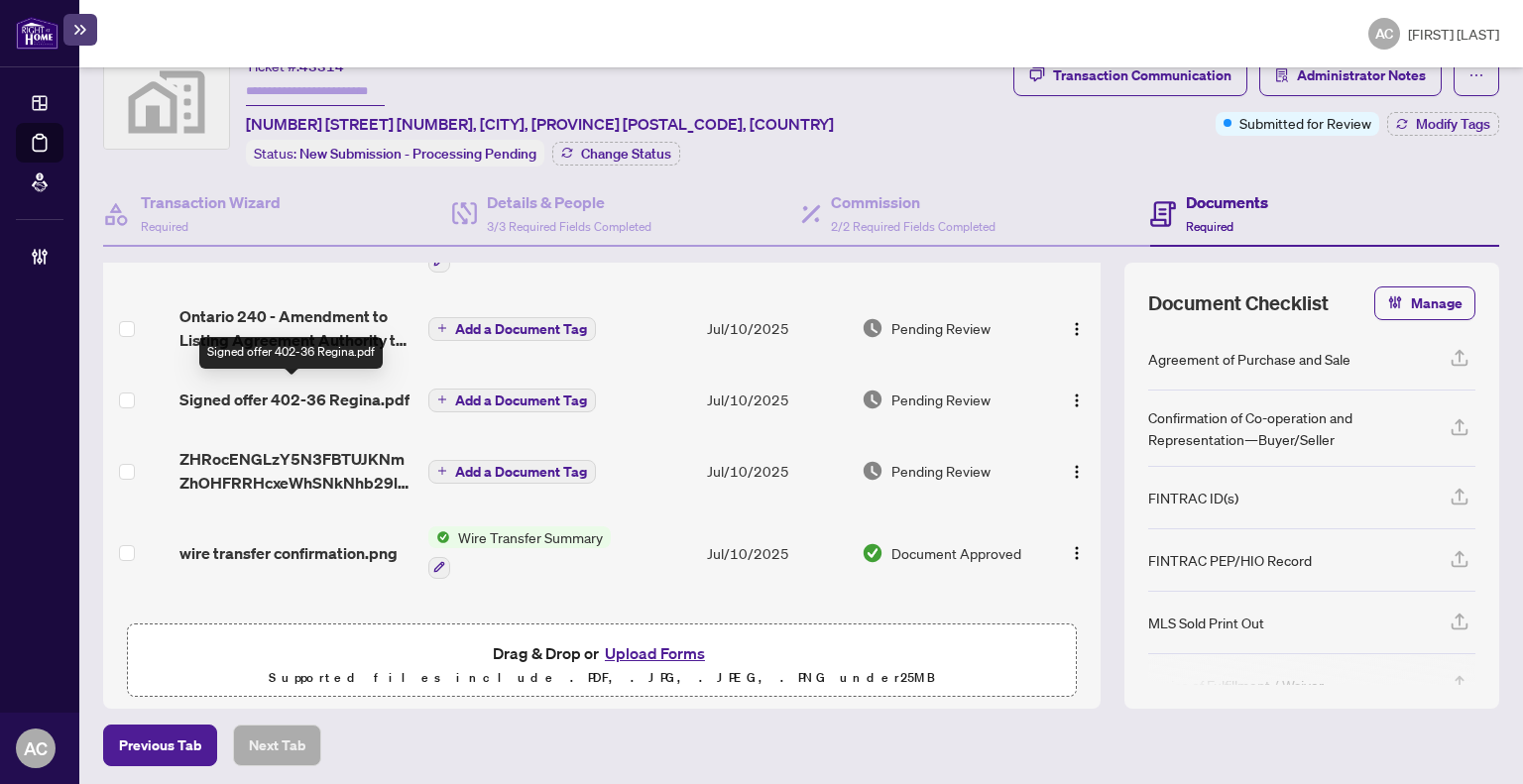 click on "Signed offer 402-36 Regina.pdf" at bounding box center (294, 399) 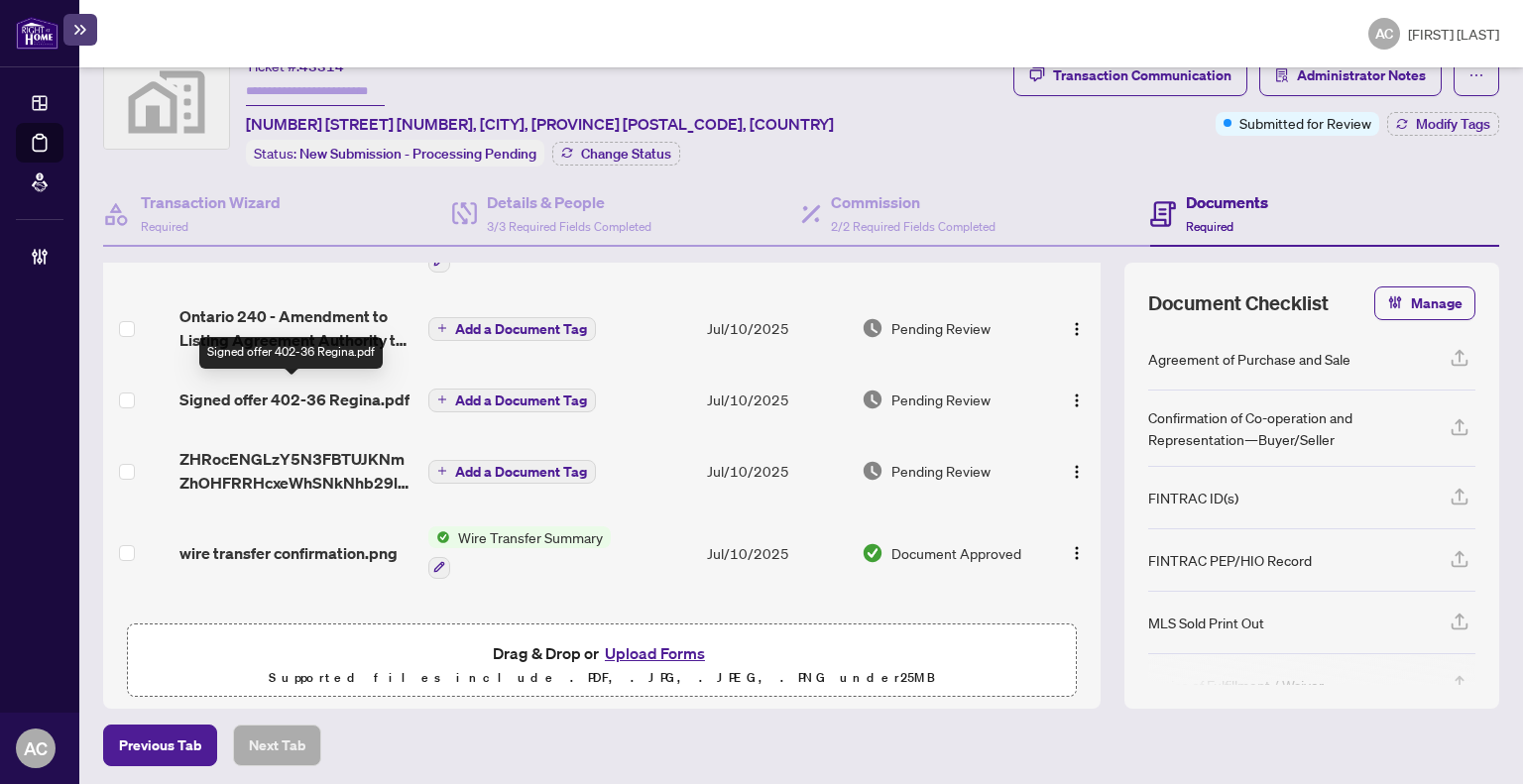 scroll, scrollTop: 0, scrollLeft: 0, axis: both 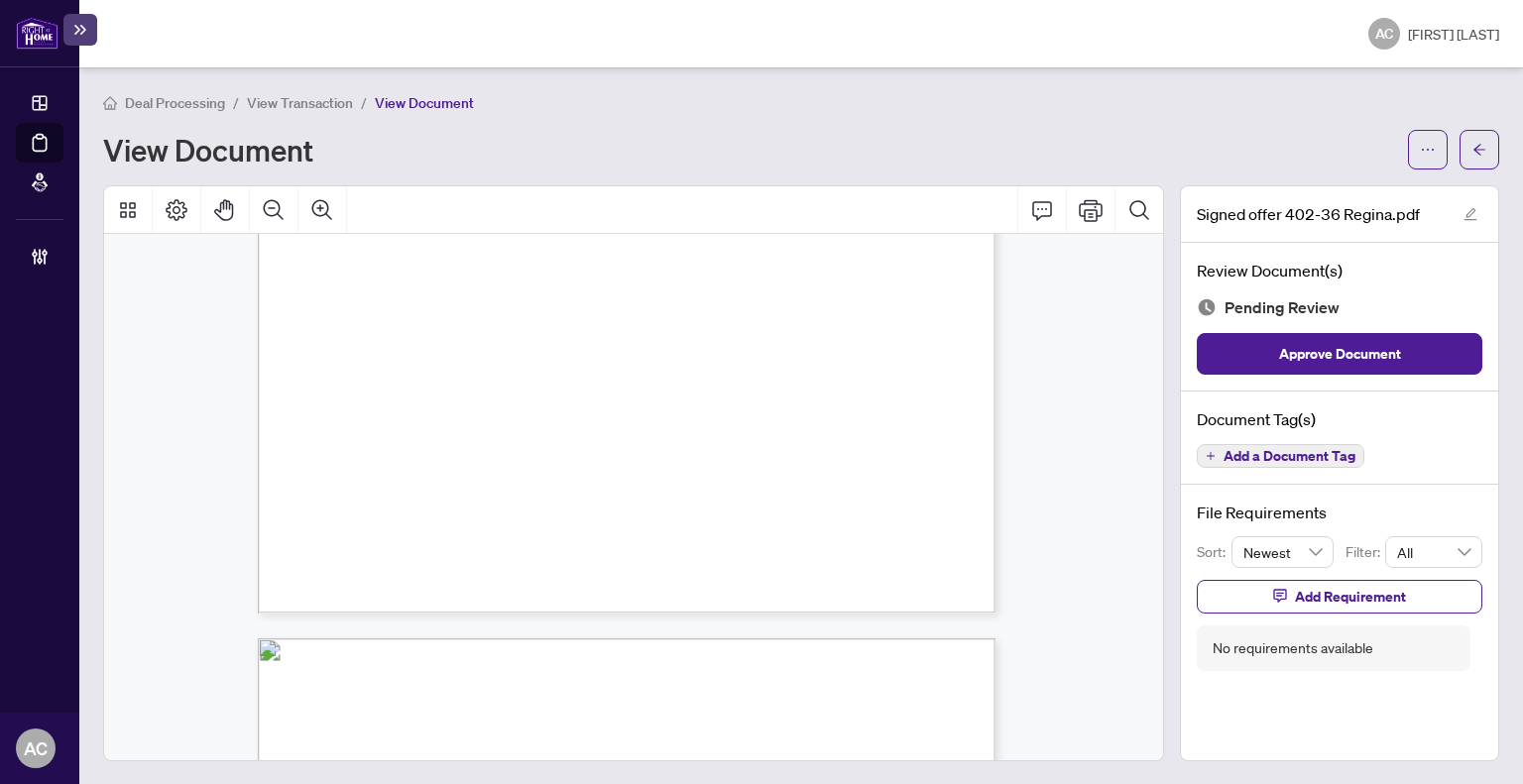 click on "View Transaction" at bounding box center [299, 103] 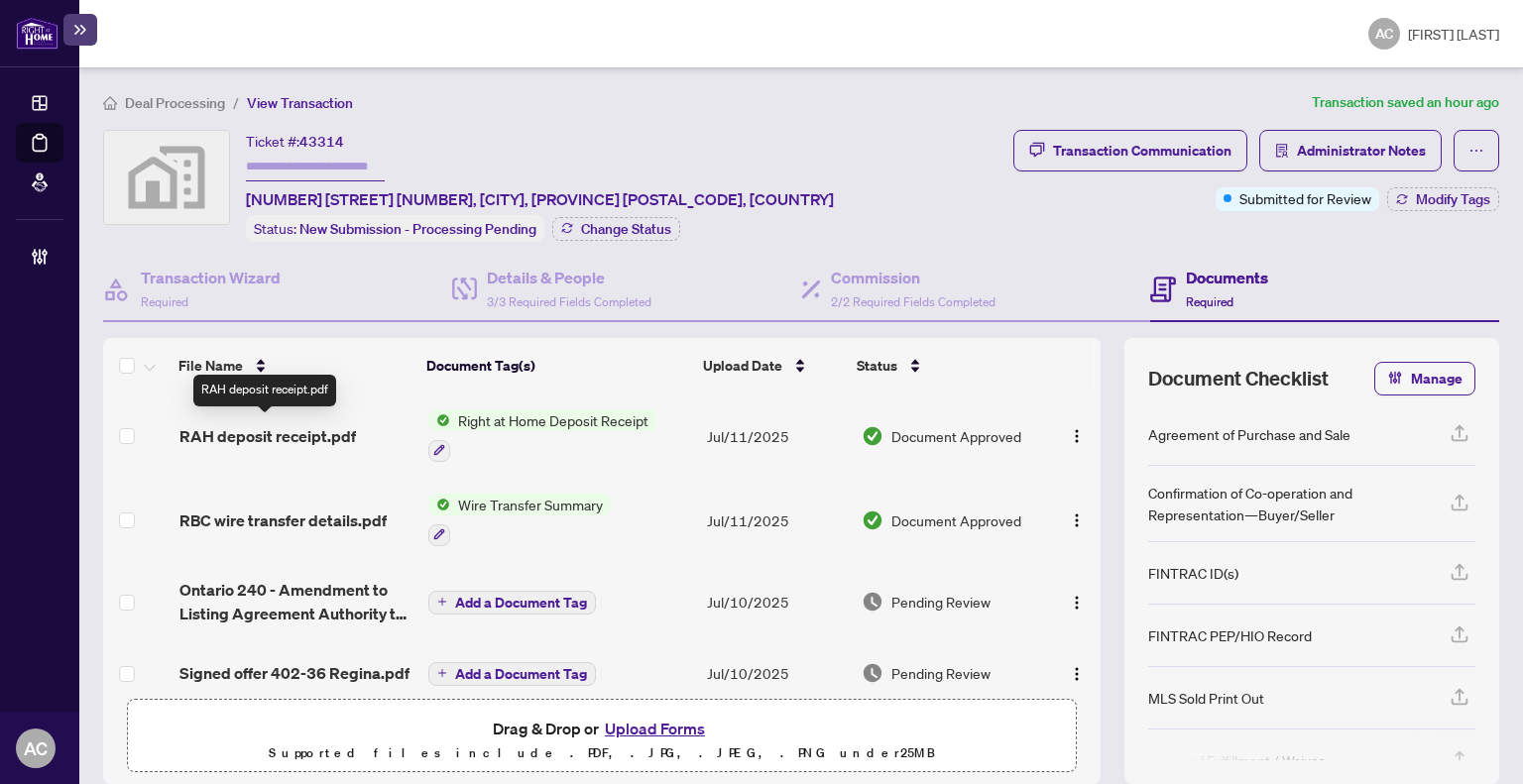 click on "RAH deposit receipt.pdf" at bounding box center (268, 436) 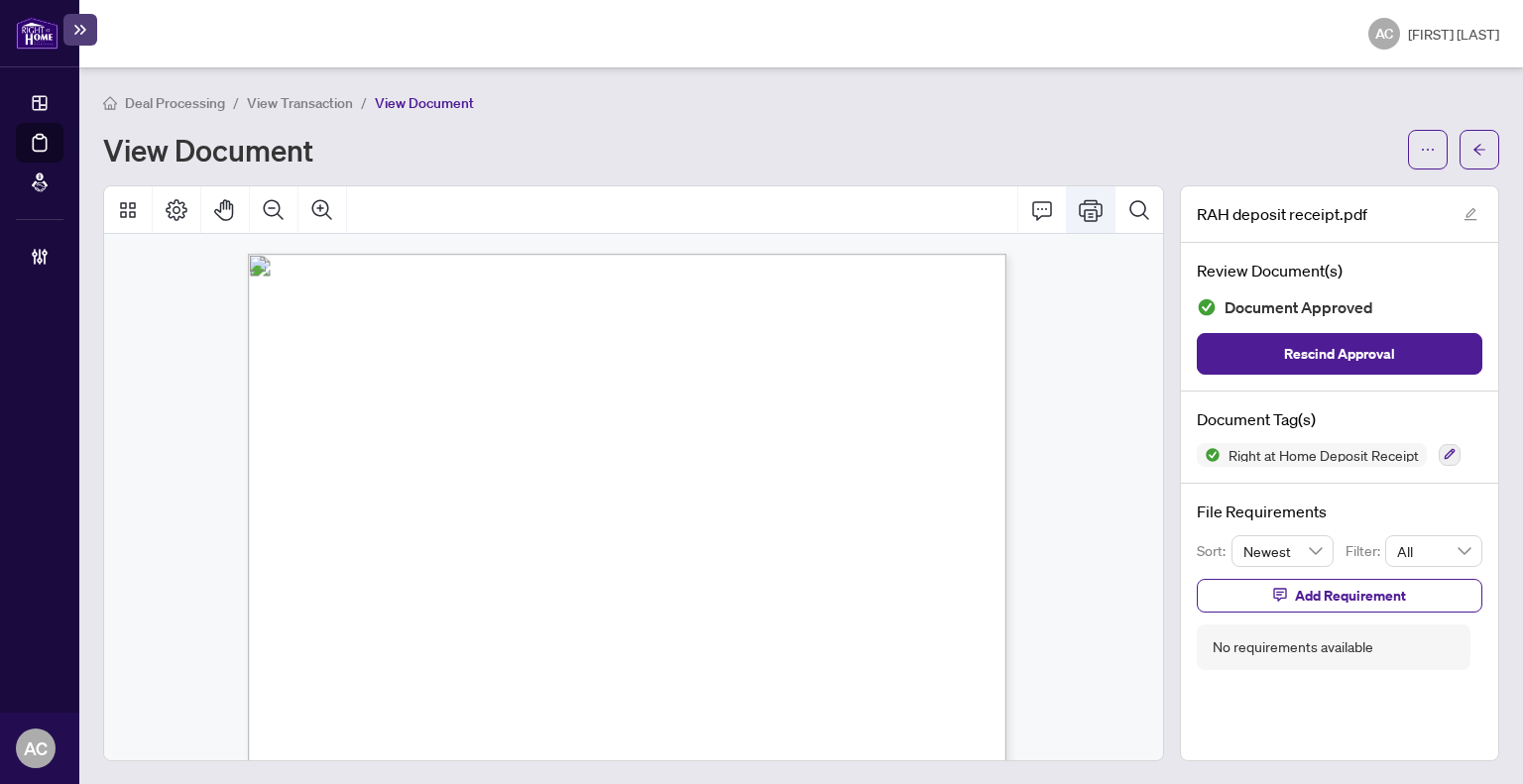 click 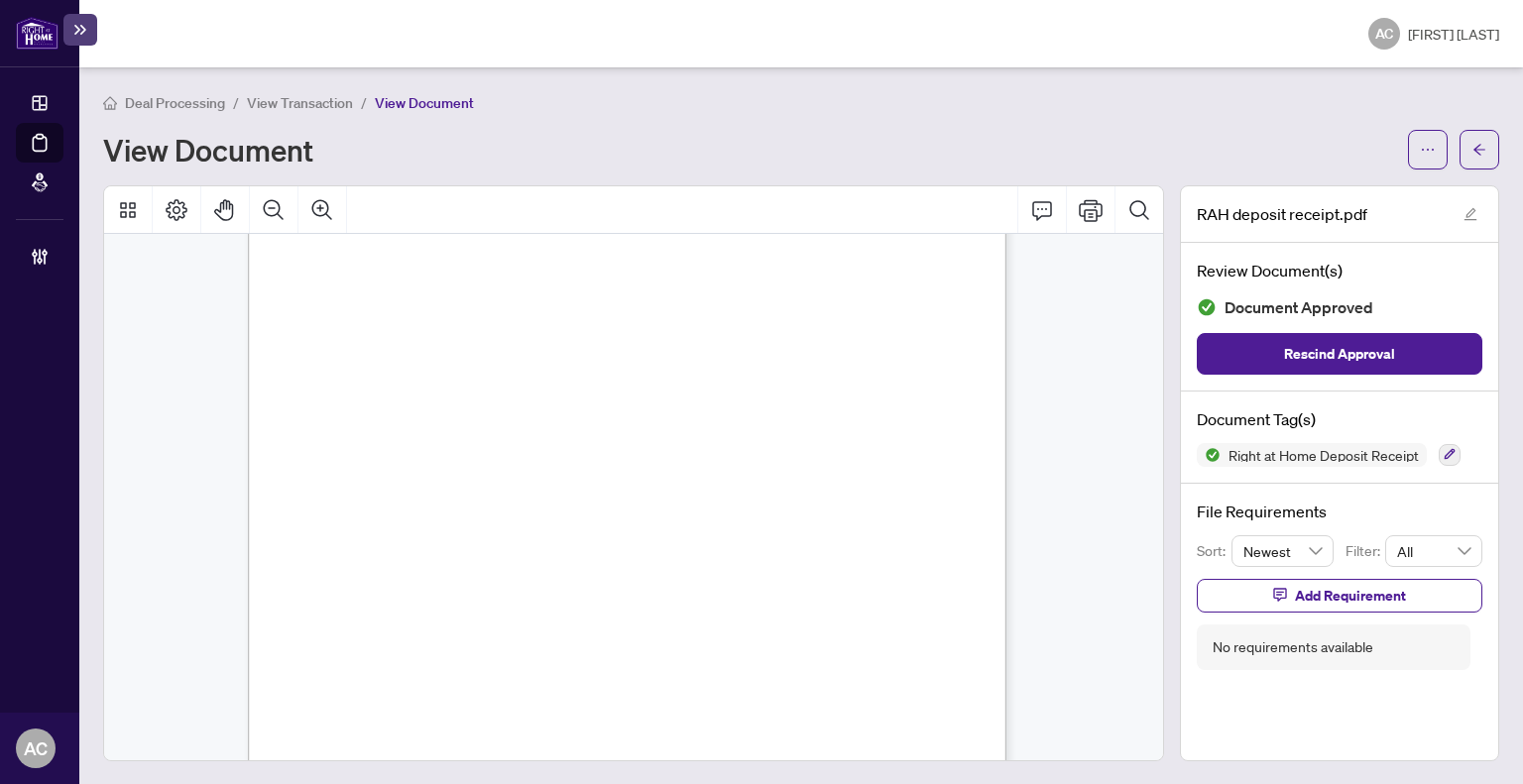 scroll, scrollTop: 99, scrollLeft: 0, axis: vertical 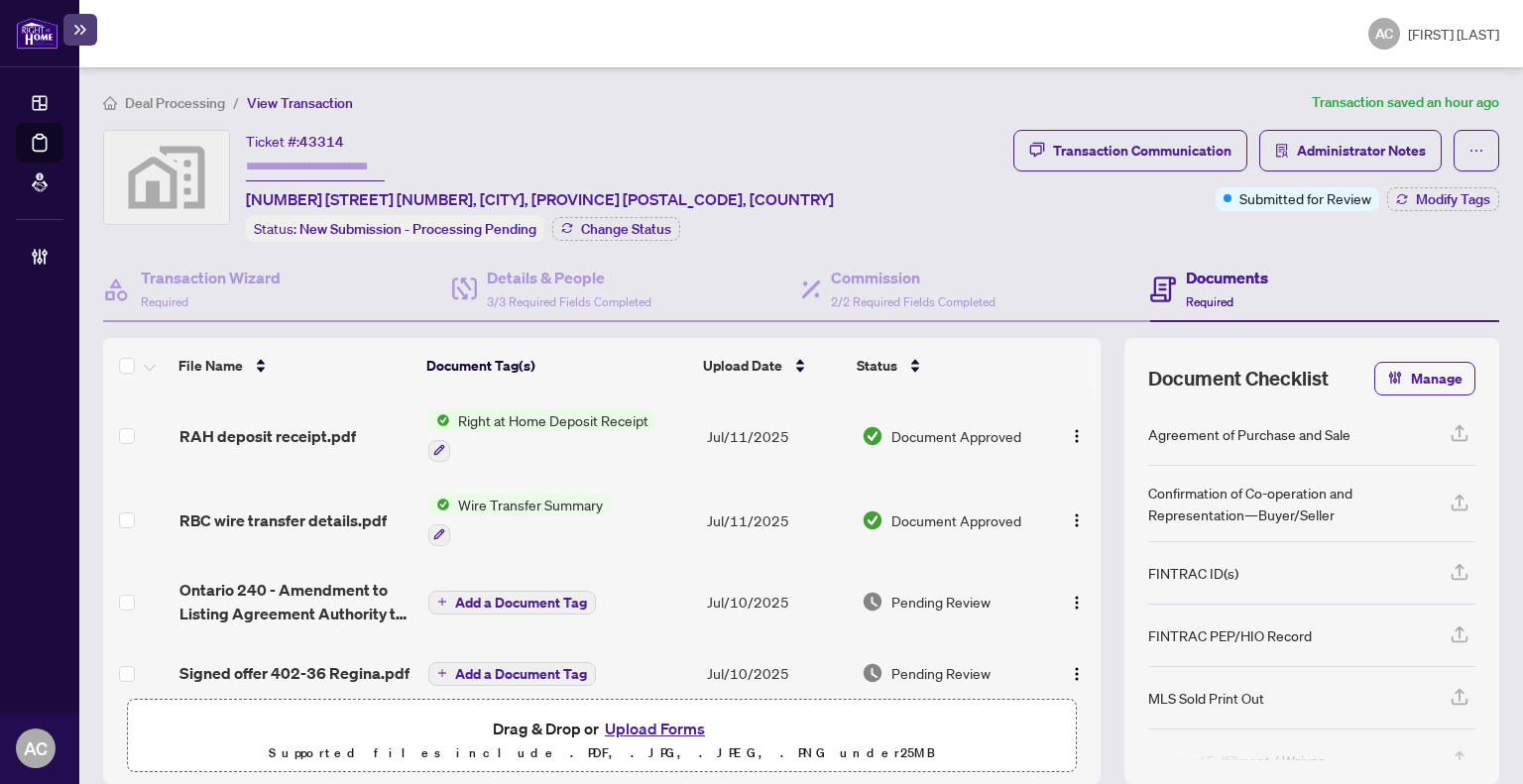 click on "File Name Document Tag(s) Upload Date Status             RAH deposit receipt.pdf Right at Home Deposit Receipt [MONTH]/[DAY]/[YEAR] Document Approved RBC wire transfer details.pdf Wire Transfer Summary [MONTH]/[DAY]/[YEAR] Document Approved Ontario 240 - Amendment to Listing Agreement  Authority to Offer for Sale  Price ChangeExtensionAmendments.pdf Add a Document Tag [MONTH]/[DAY]/[YEAR] Pending Review Signed offer [NUMBER]-[NUMBER].pdf Add a Document Tag [MONTH]/[DAY]/[YEAR] Pending Review ZHRocENGLzY5N3FBTUJKNmZhOHFRRHcxeWhSNkNhb29lYk1wMHNqbS9HWm9xOFJ3MWtRK1Y5QnZMdnY4Y0hqN00rWWt0QzZ2SkRRUnd0Z2F5bnBQRjZ1SU1qTWtXNXY0UHYrb2VWWjBRWDQ9 1.pdf Add a Document Tag [MONTH]/[DAY]/[YEAR] Pending Review wire transfer confirmation.png Wire Transfer Summary [MONTH]/[DAY]/[YEAR] Document Approved Coop [STREET].pdf Add a Document Tag [MONTH]/[DAY]/[YEAR] Pending Review Drag & Drop or Upload Forms Supported files include   .PDF, .JPG, .JPEG, .PNG   under  25 MB Document Checklist Manage Agreement of Purchase and Sale Confirmation of Co-operation and Representation—Buyer/Seller" at bounding box center (801, 561) 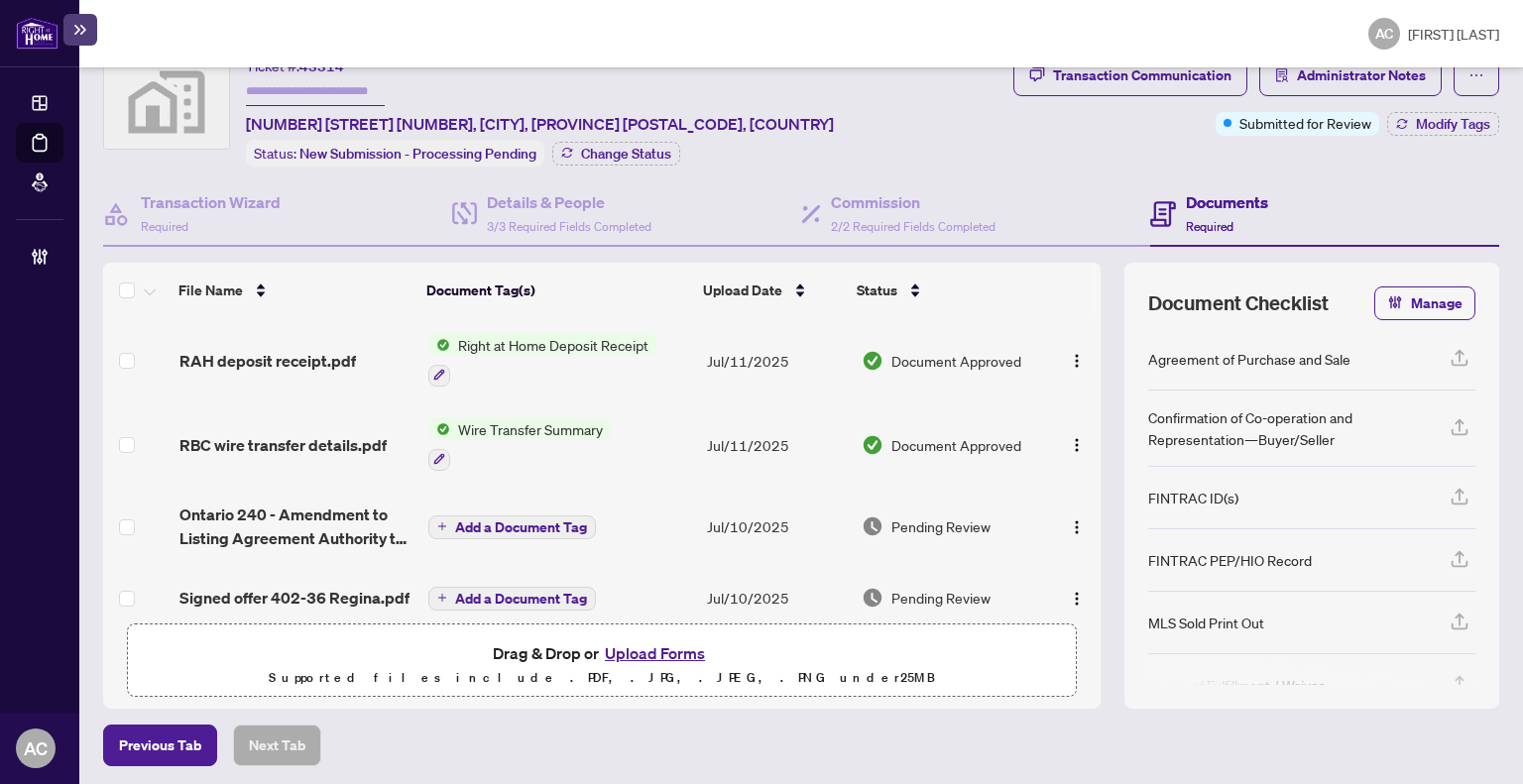 scroll, scrollTop: 0, scrollLeft: 0, axis: both 